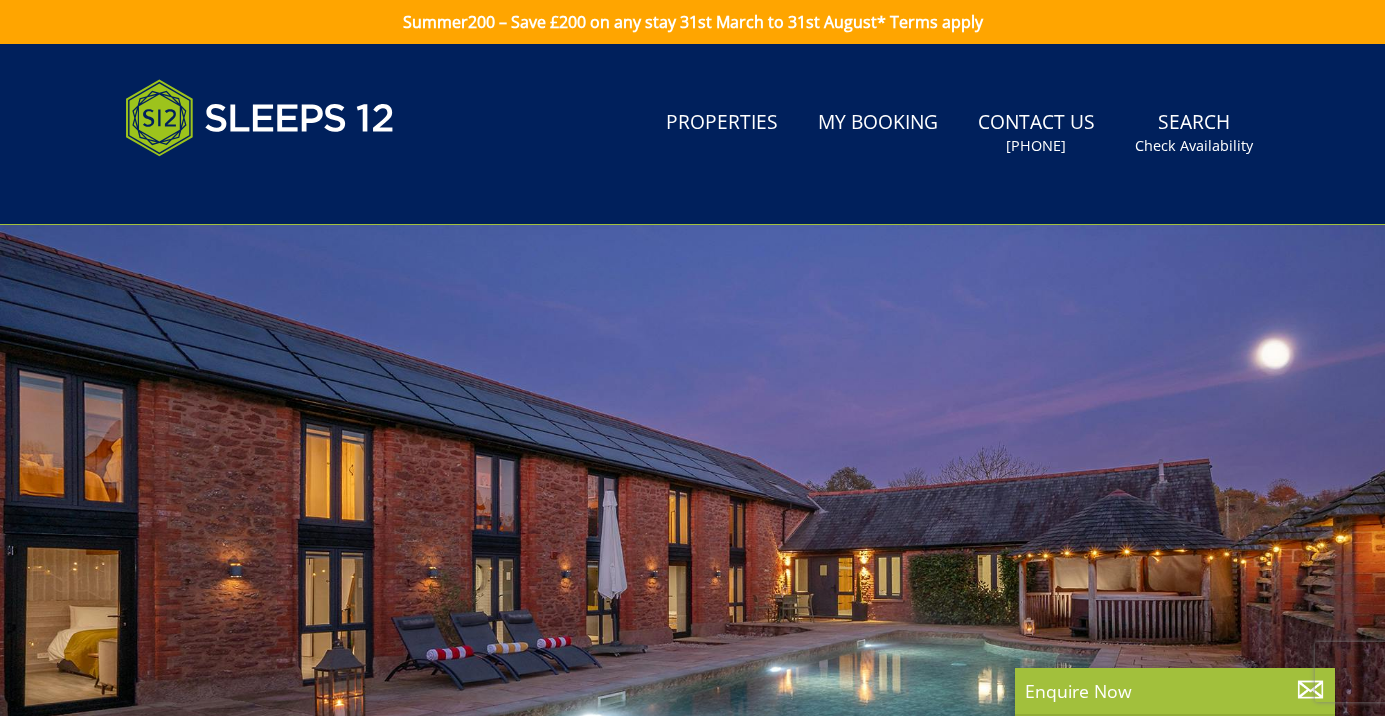 scroll, scrollTop: 0, scrollLeft: 0, axis: both 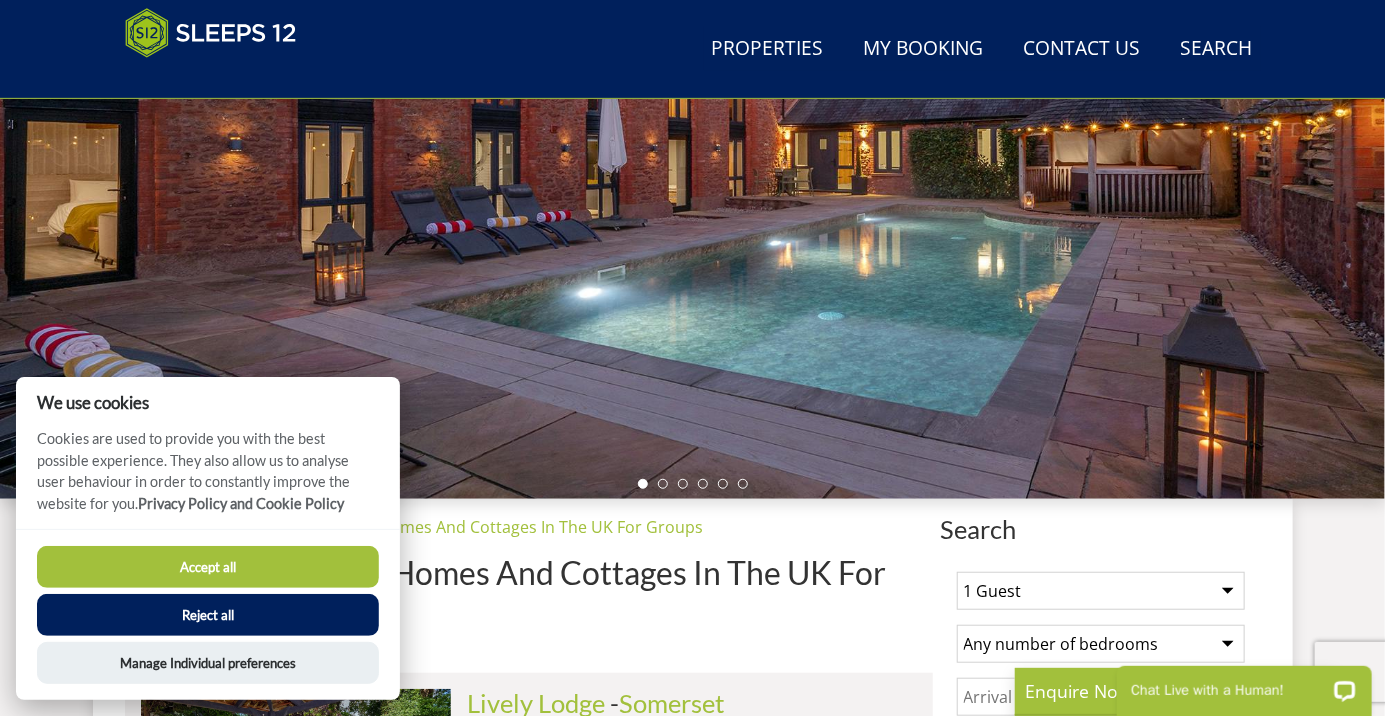click on "Reject all" at bounding box center [208, 615] 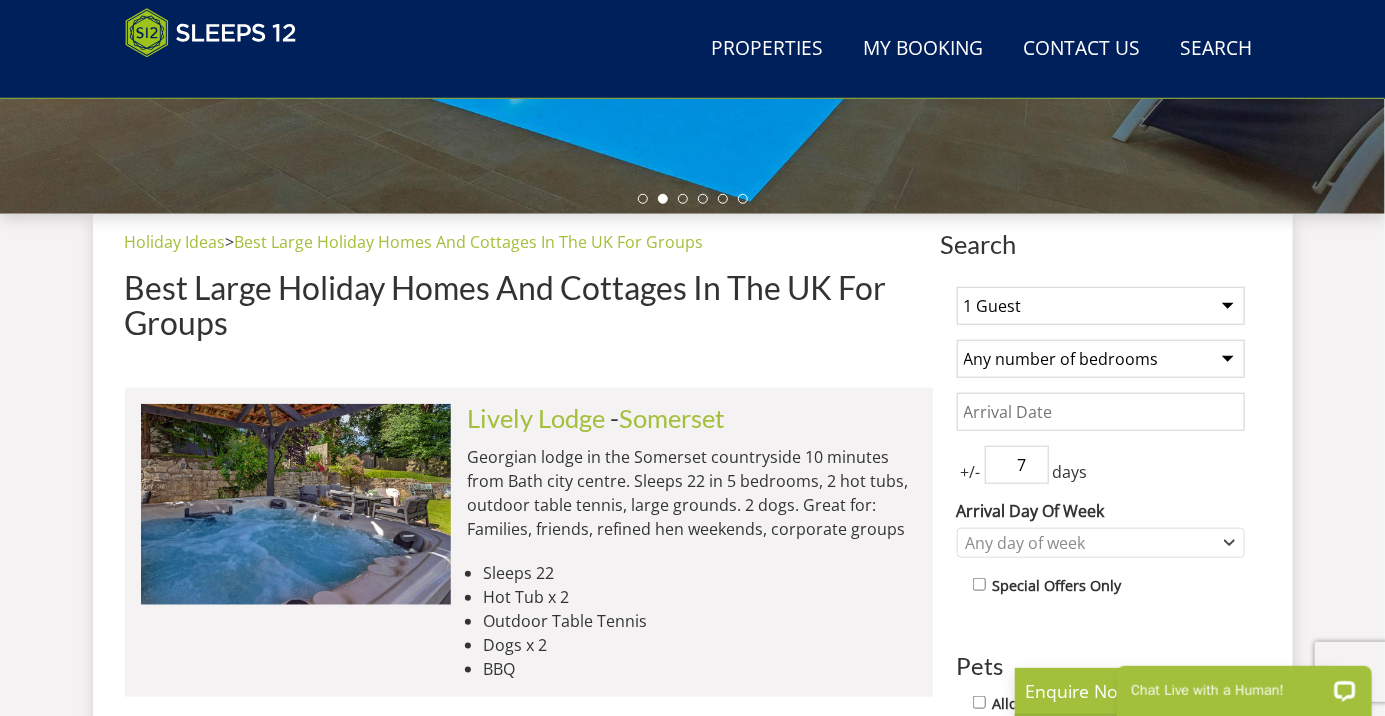 scroll, scrollTop: 632, scrollLeft: 0, axis: vertical 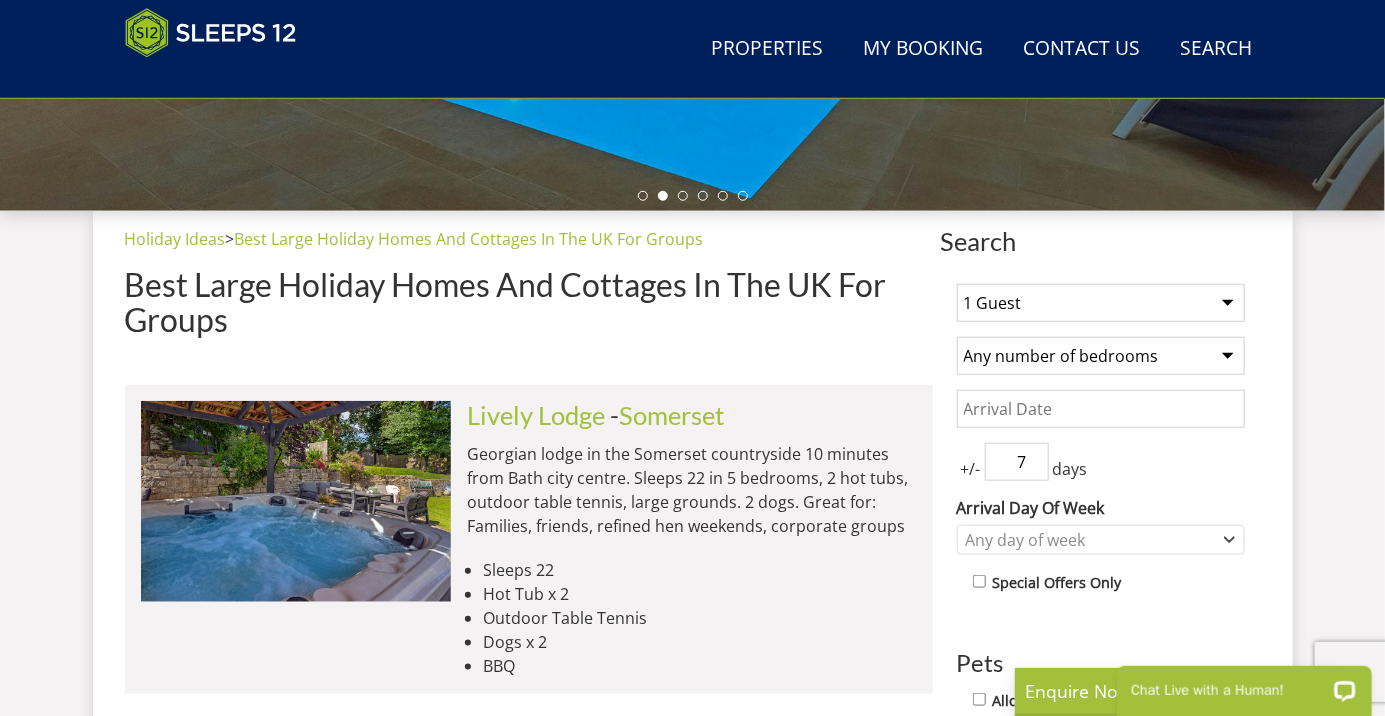 click on "1 Guest
2 Guests
3 Guests
4 Guests
5 Guests
6 Guests
7 Guests
8 Guests
9 Guests
10 Guests
11 Guests
12 Guests
13 Guests
14 Guests
15 Guests
16 Guests
17 Guests
18 Guests
19 Guests
20 Guests
21 Guests
22 Guests
23 Guests
24 Guests
25 Guests
26 Guests
27 Guests
28 Guests
29 Guests
30 Guests
31 Guests
32 Guests" at bounding box center (1101, 303) 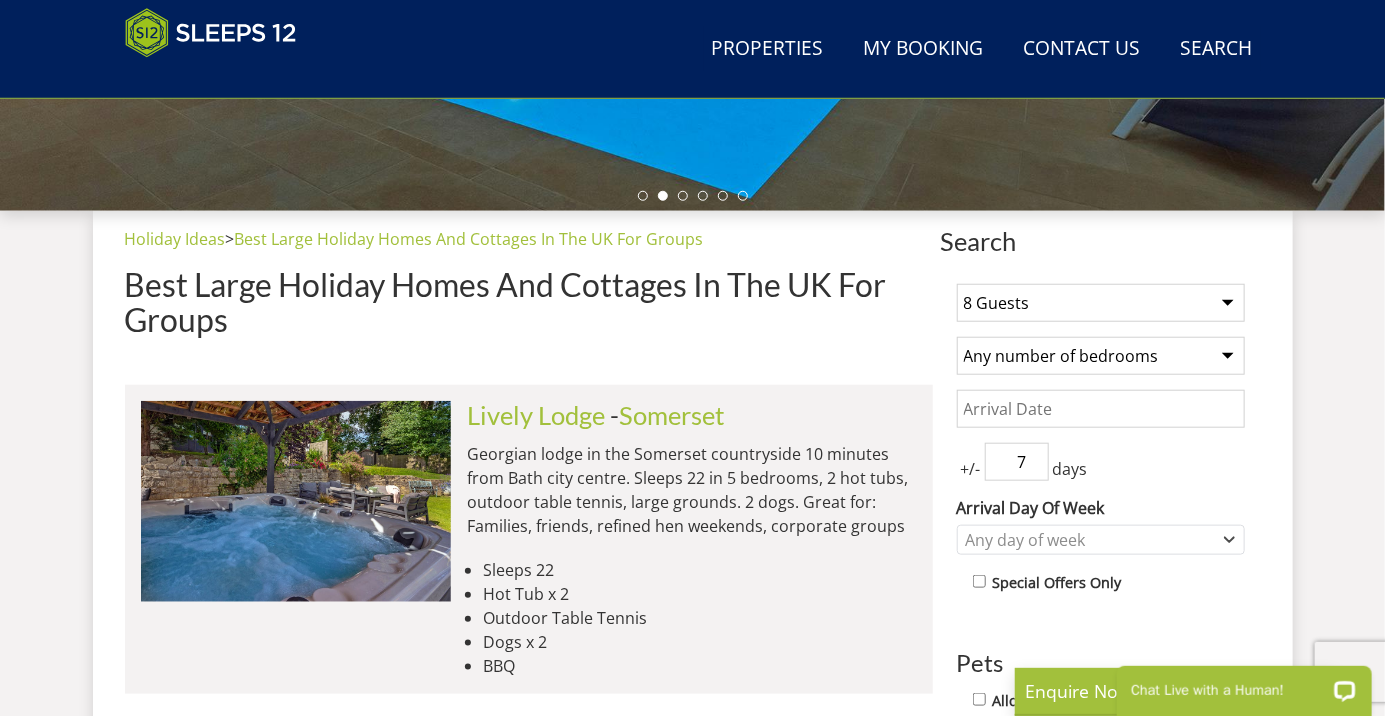 click on "Any number of bedrooms
4 Bedrooms
5 Bedrooms
6 Bedrooms
7 Bedrooms
8 Bedrooms
9 Bedrooms
10 Bedrooms
11 Bedrooms
12 Bedrooms
13 Bedrooms
14 Bedrooms
15 Bedrooms
16 Bedrooms" at bounding box center [1101, 356] 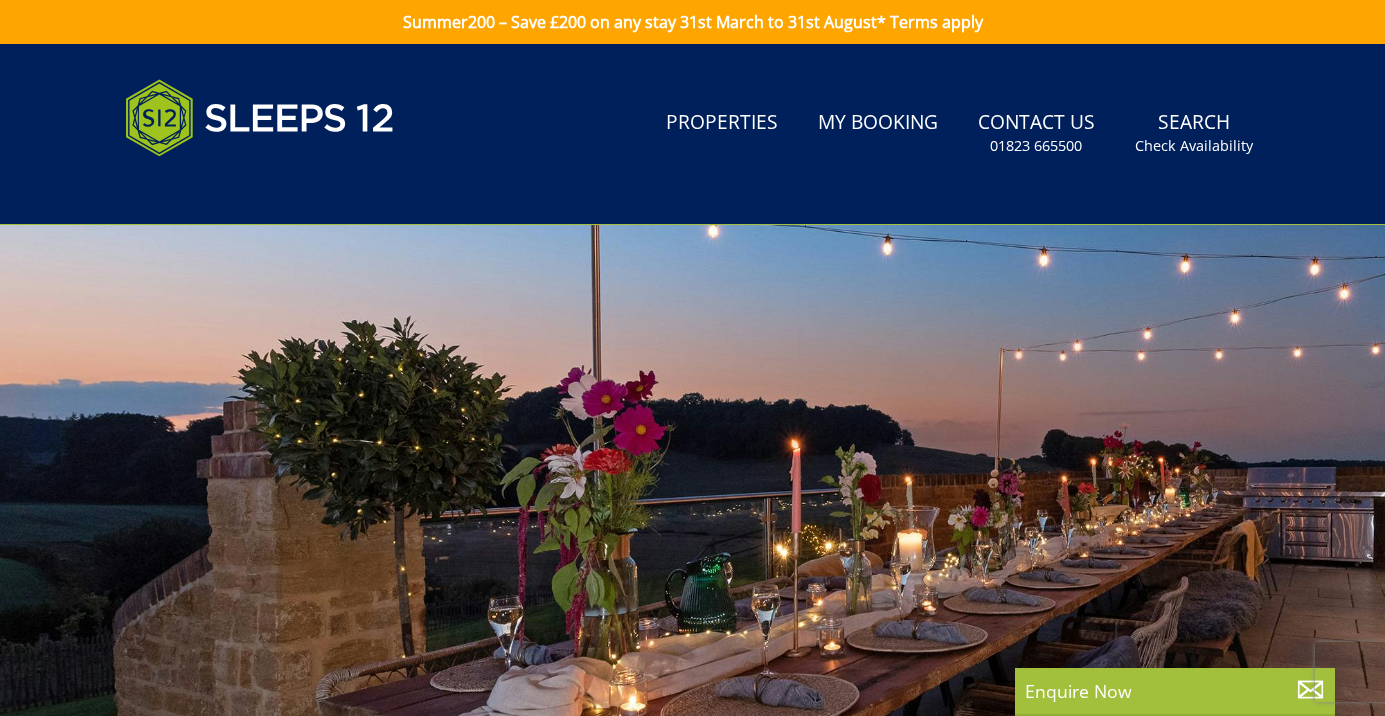 scroll, scrollTop: 632, scrollLeft: 0, axis: vertical 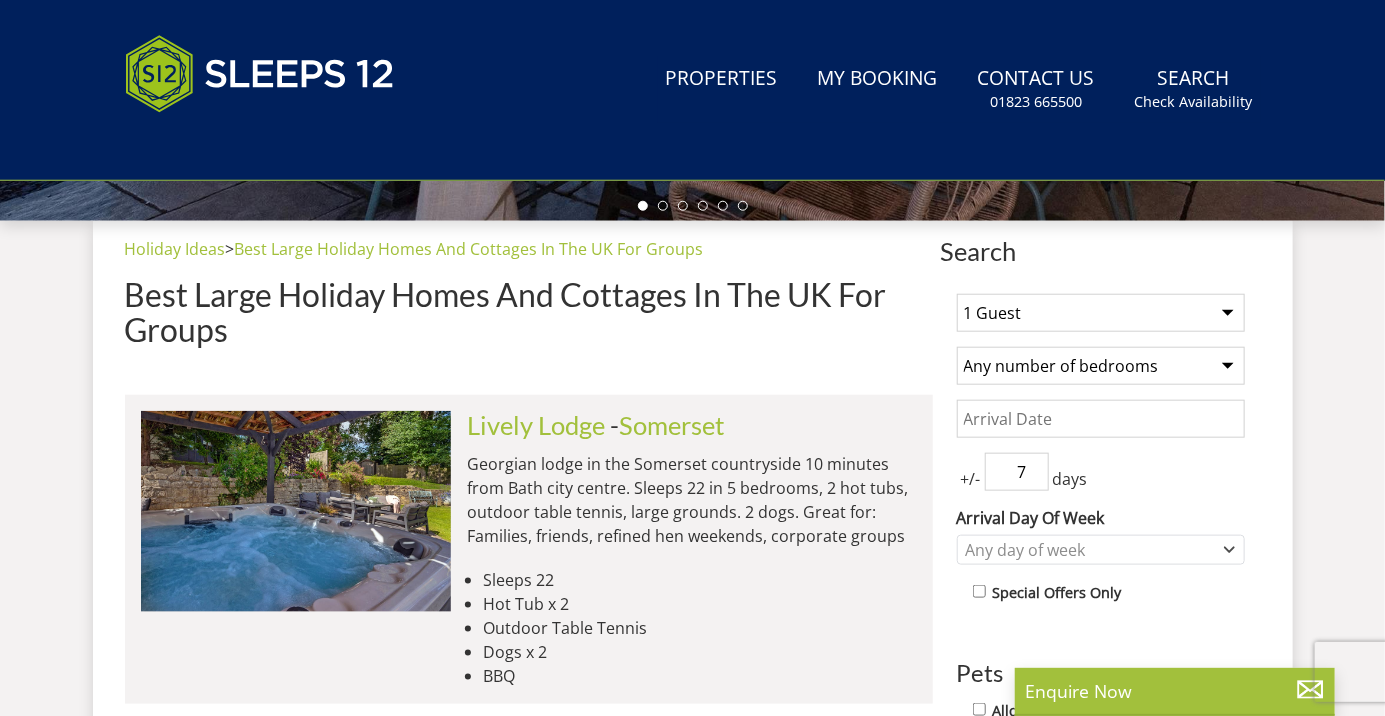 click on "Any number of bedrooms
4 Bedrooms
5 Bedrooms
6 Bedrooms
7 Bedrooms
8 Bedrooms
9 Bedrooms
10 Bedrooms
11 Bedrooms
12 Bedrooms
13 Bedrooms
14 Bedrooms
15 Bedrooms
16 Bedrooms" at bounding box center [1101, 366] 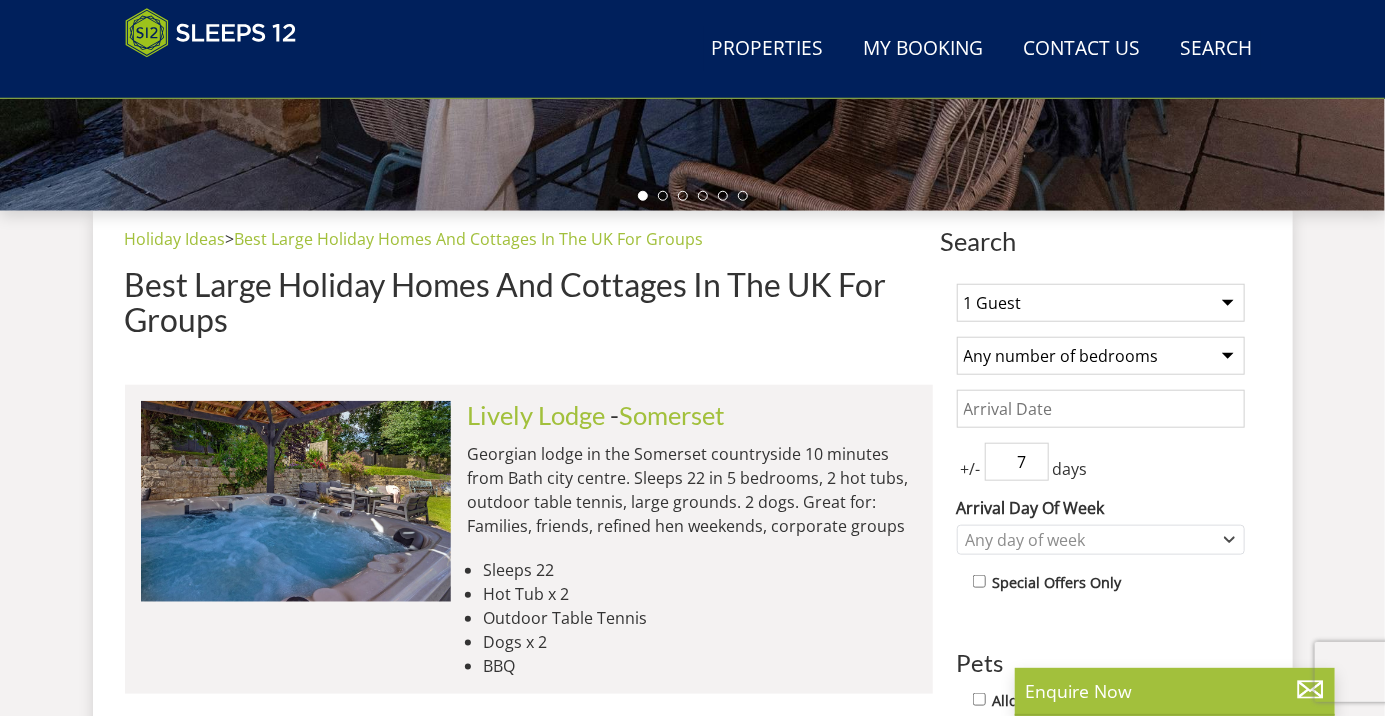 scroll, scrollTop: 0, scrollLeft: 0, axis: both 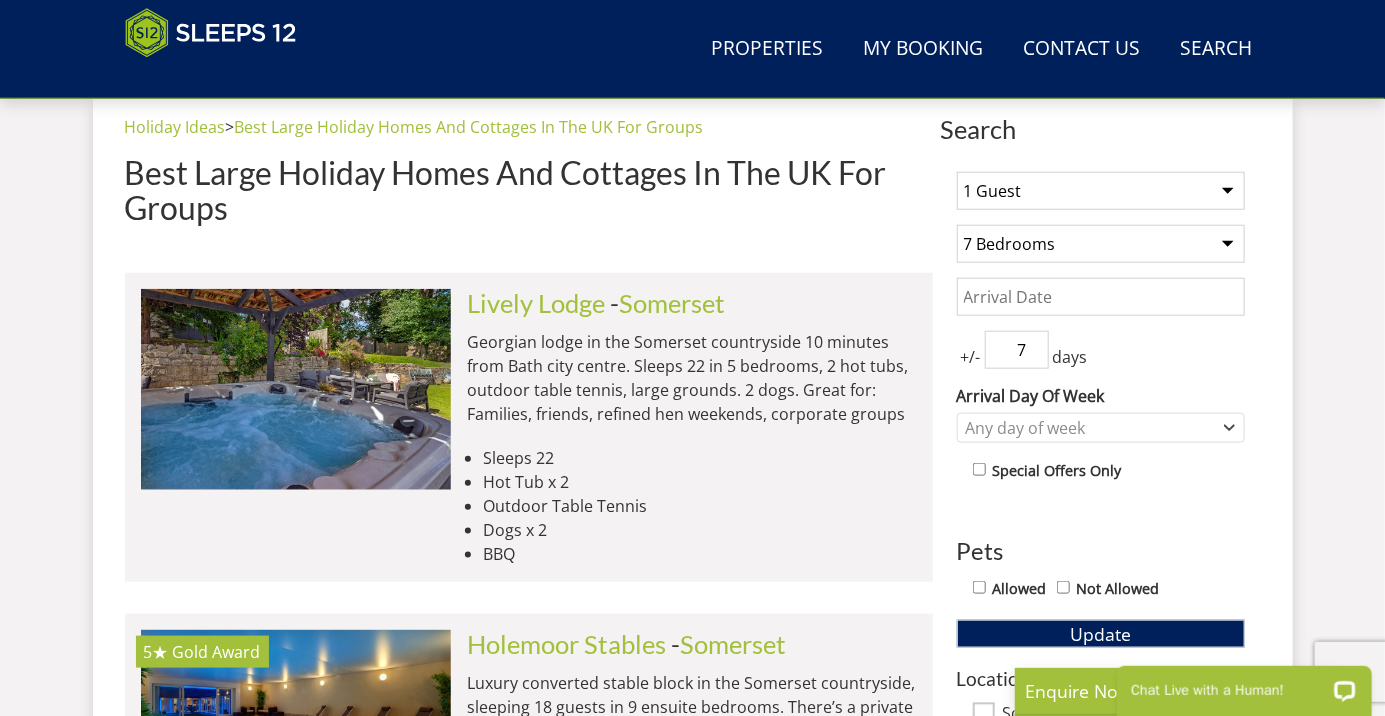 click on "Date" at bounding box center [1101, 297] 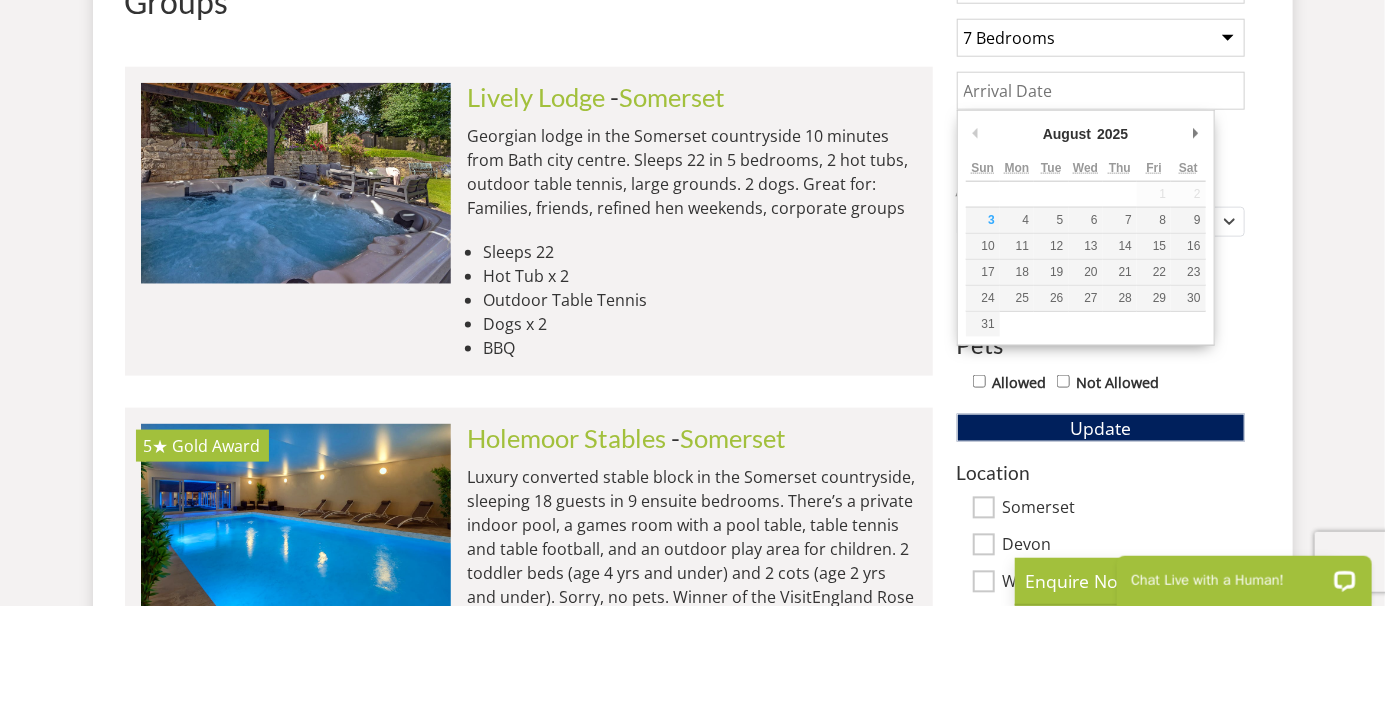 scroll, scrollTop: 840, scrollLeft: 0, axis: vertical 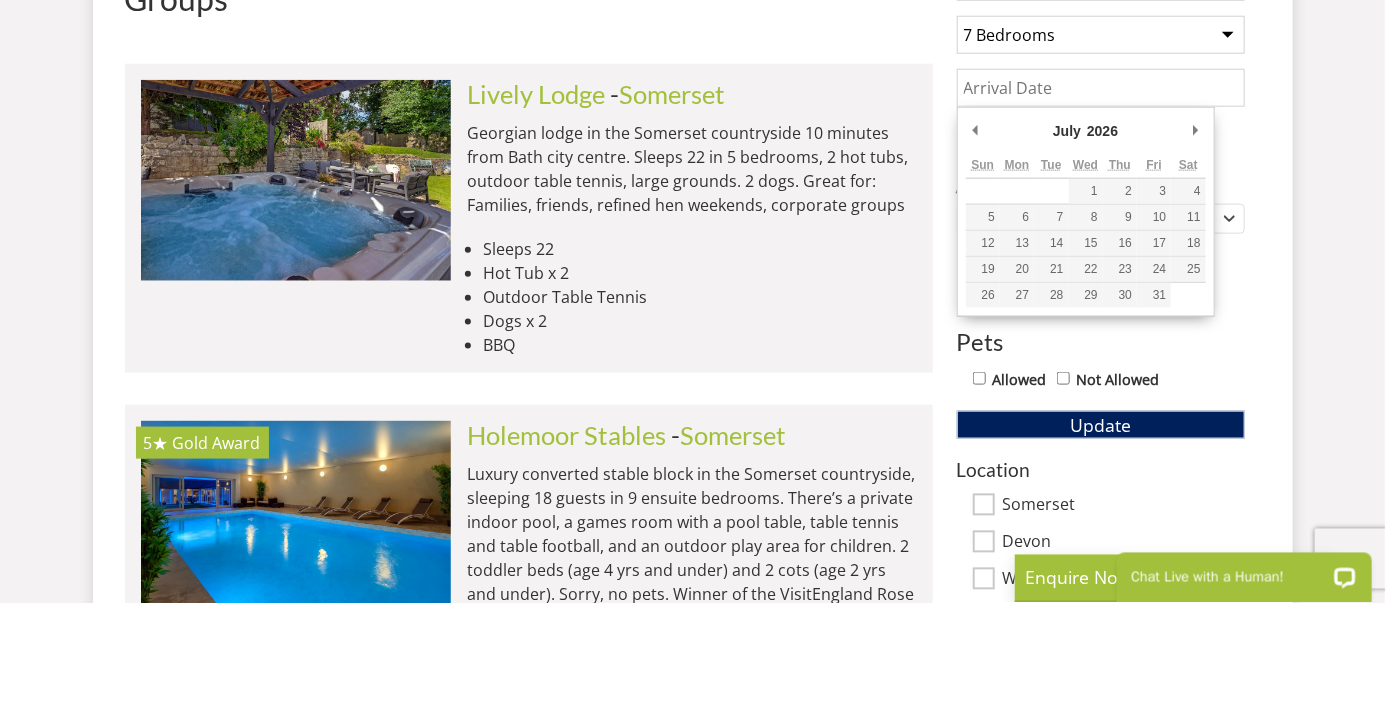 type on "[DD]/[MM]/[YYYY]" 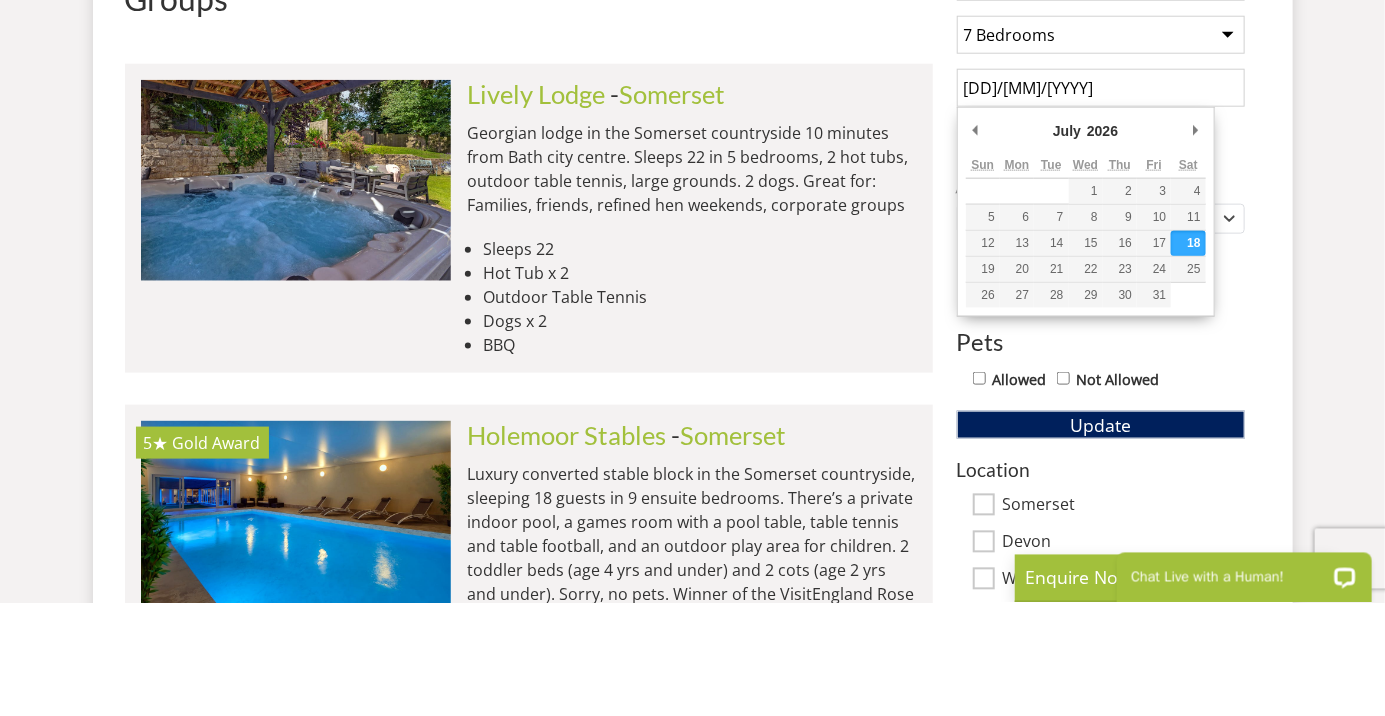 scroll, scrollTop: 840, scrollLeft: 0, axis: vertical 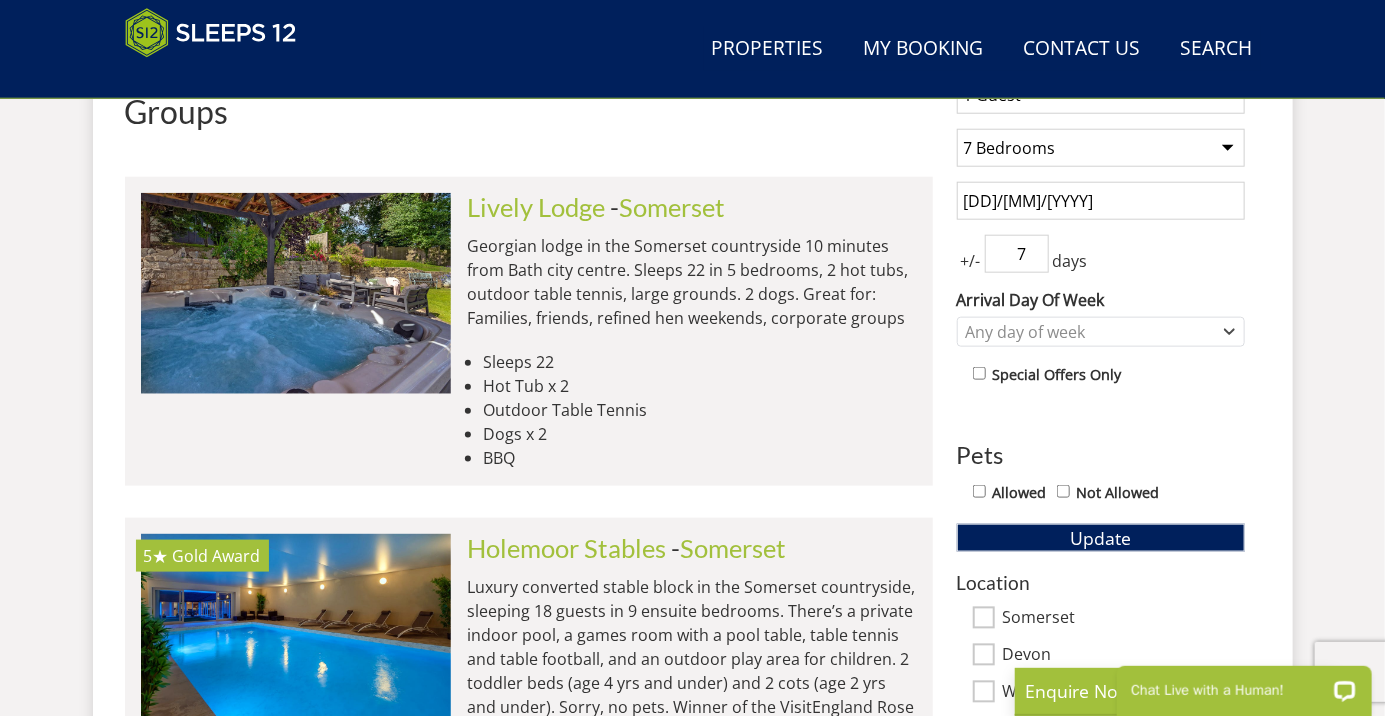 click on "1 Guests
2 Guests
3 Guests
4 Guests
5 Guests
6 Guests
7 Guests
8 Guests
9 Guests
10 Guests
11 Guests
12 Guests
13 Guests
14 Guests
15 Guests
16 Guests
17 Guests
18 Guests
19 Guests
20 Guests
21 Guests
22 Guests
23 Guests
24 Guests
25 Guests
26 Guests
27 Guests
28 Guests
29 Guests
30 Guests
31 Guests
32 Guests
Any number of bedrooms
4 Bedrooms
5 Bedrooms
6 Bedrooms
7 Bedrooms
8 Bedrooms
9 Bedrooms
10 Bedrooms
11 Bedrooms
12 Bedrooms
13 Bedrooms
14 Bedrooms
15 Bedrooms
16 Bedrooms
[DD]/[MM]/[YYYY]
+/-
7
days
Arrival Day Of Week
Monday
Tuesday
Wednesday" at bounding box center [1101, 605] 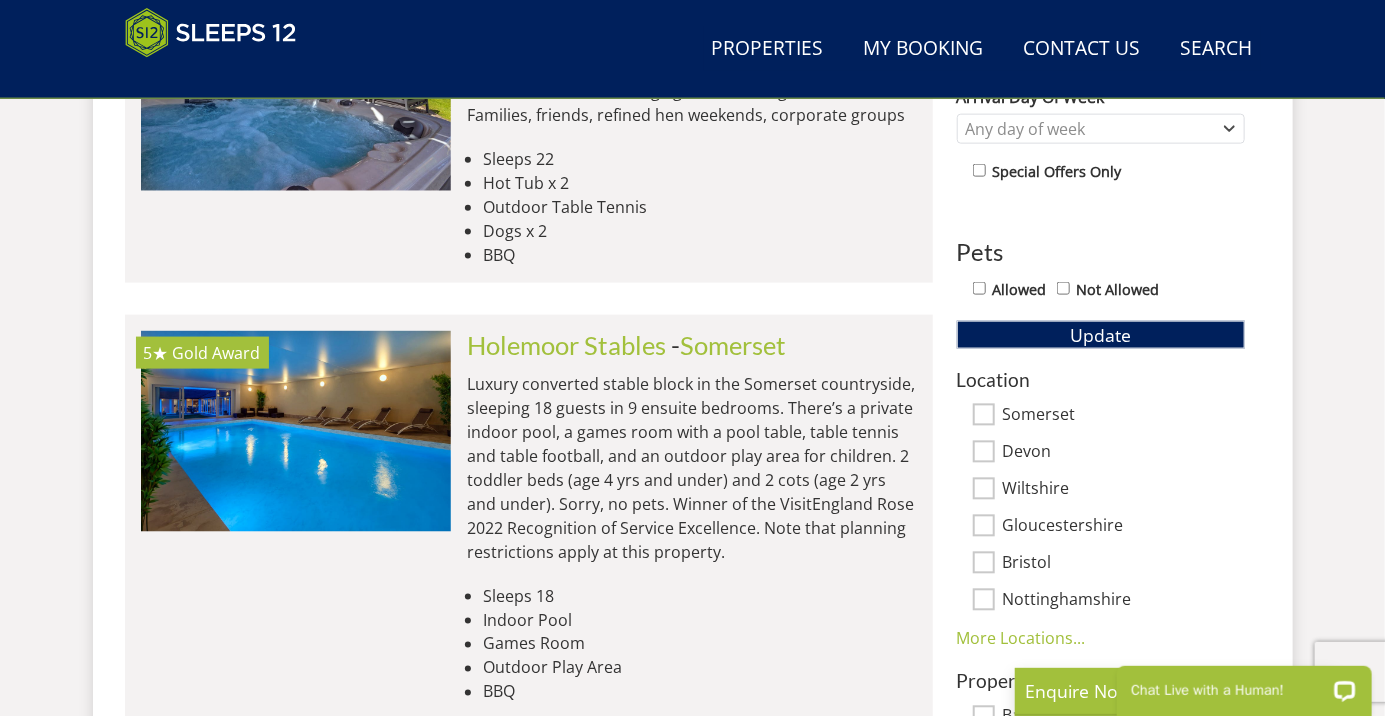 scroll, scrollTop: 1069, scrollLeft: 0, axis: vertical 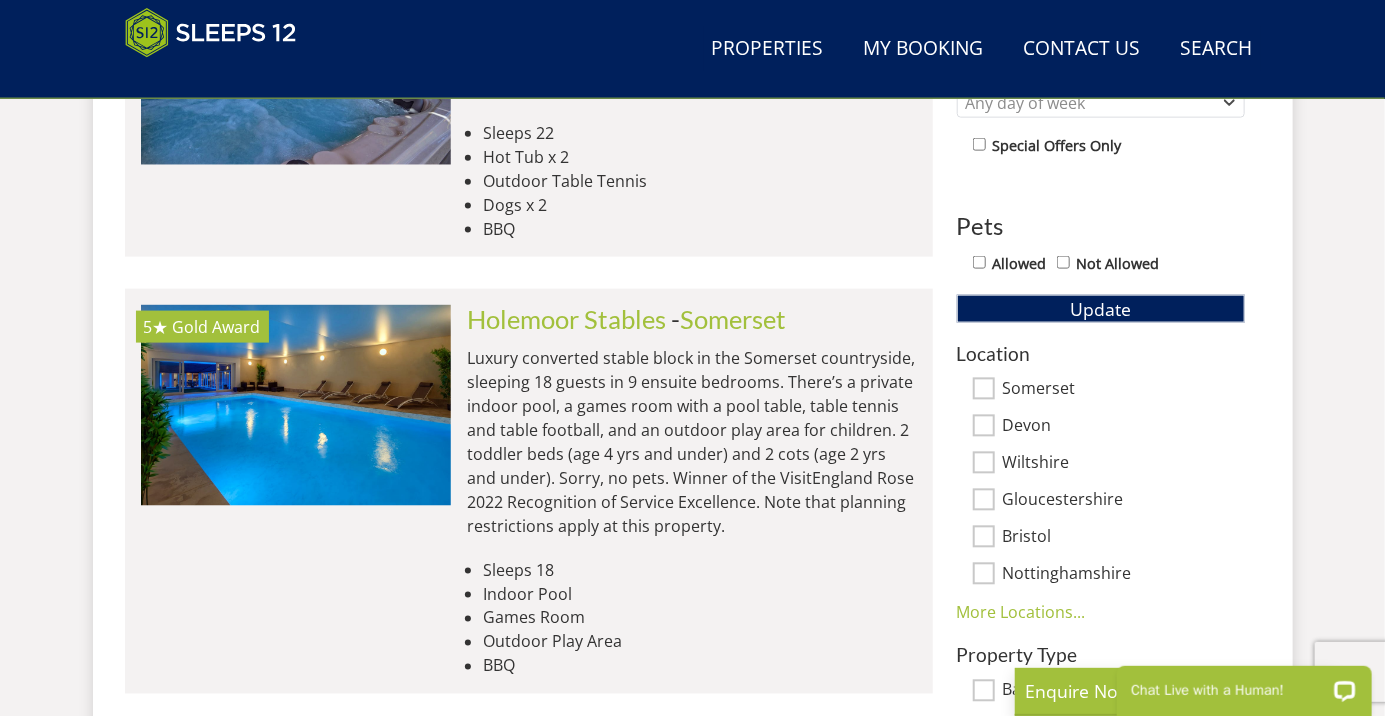 click on "1 Guests
2 Guests
3 Guests
4 Guests
5 Guests
6 Guests
7 Guests
8 Guests
9 Guests
10 Guests
11 Guests
12 Guests
13 Guests
14 Guests
15 Guests
16 Guests
17 Guests
18 Guests
19 Guests
20 Guests
21 Guests
22 Guests
23 Guests
24 Guests
25 Guests
26 Guests
27 Guests
28 Guests
29 Guests
30 Guests
31 Guests
32 Guests
Any number of bedrooms
4 Bedrooms
5 Bedrooms
6 Bedrooms
7 Bedrooms
8 Bedrooms
9 Bedrooms
10 Bedrooms
11 Bedrooms
12 Bedrooms
13 Bedrooms
14 Bedrooms
15 Bedrooms
16 Bedrooms
[DD]/[MM]/[YYYY]
+/-
7
days
Arrival Day Of Week
Monday
Tuesday
Wednesday" at bounding box center [1101, 376] 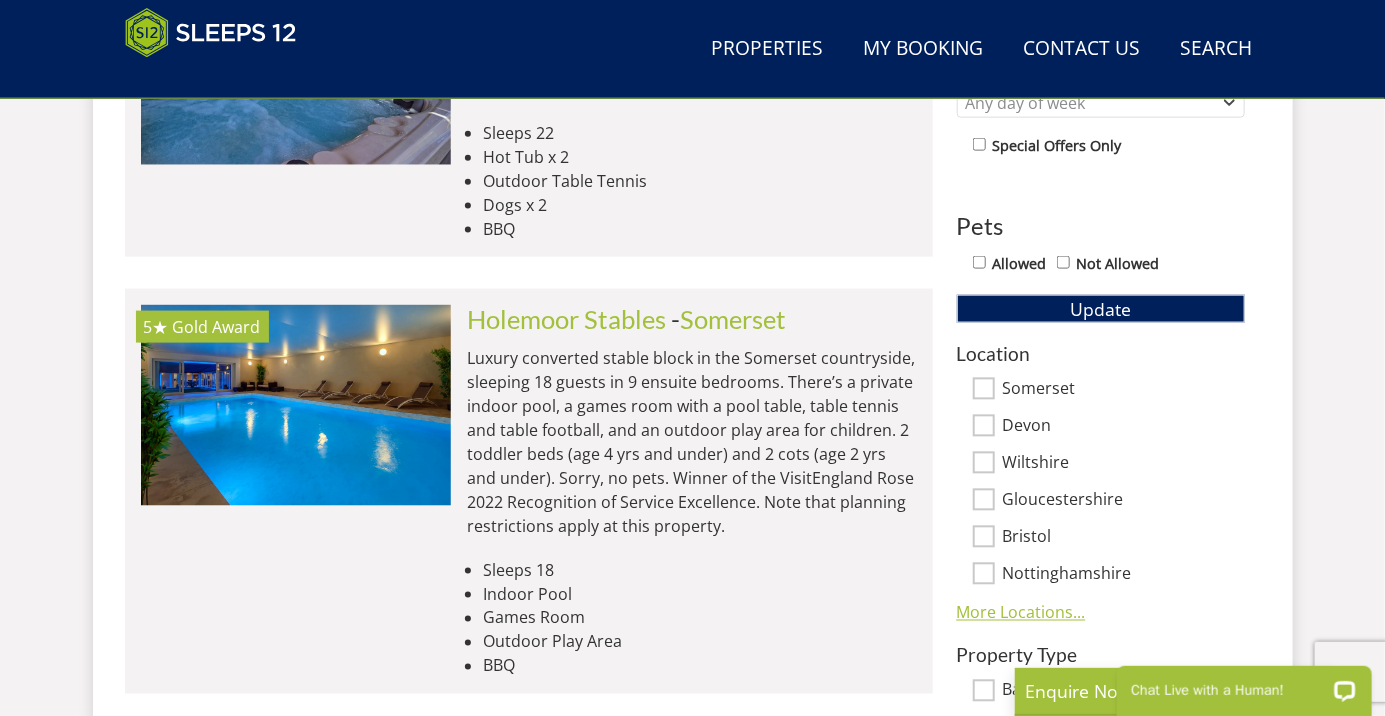 click on "More Locations..." at bounding box center (1021, 613) 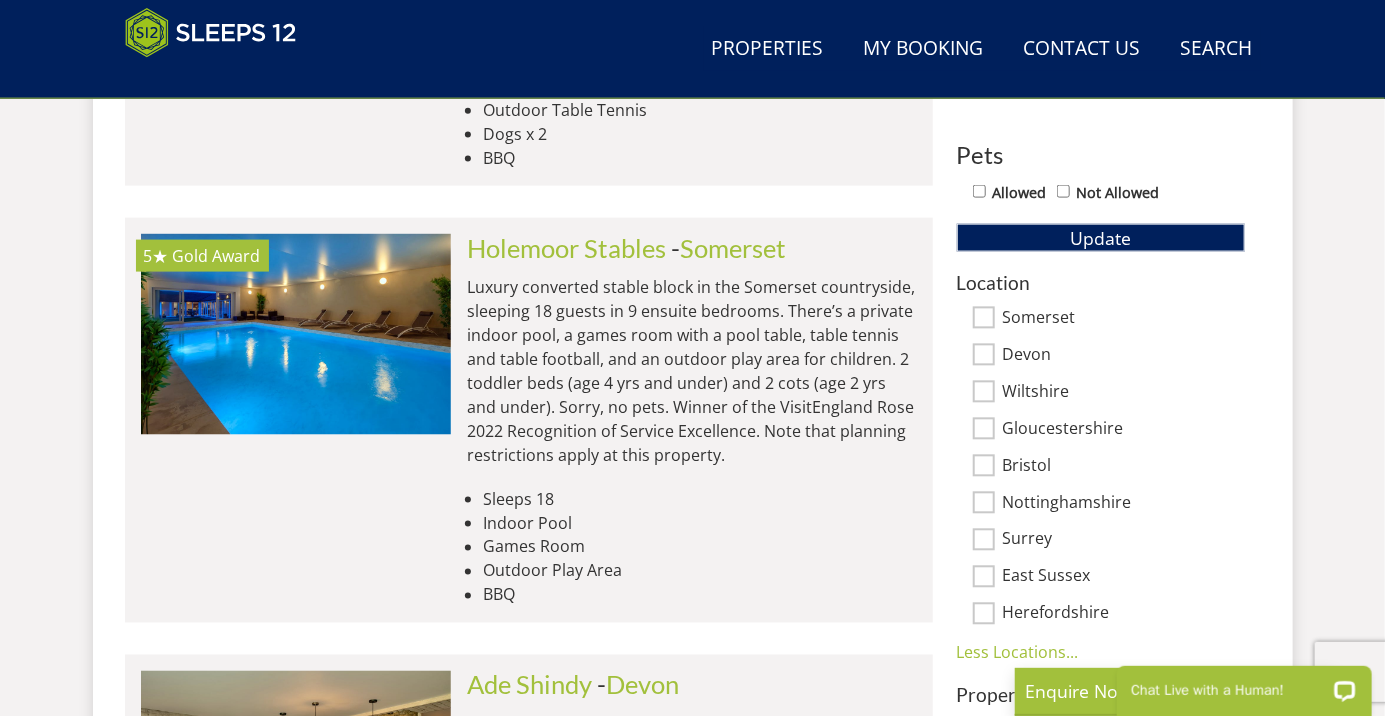 scroll, scrollTop: 1138, scrollLeft: 0, axis: vertical 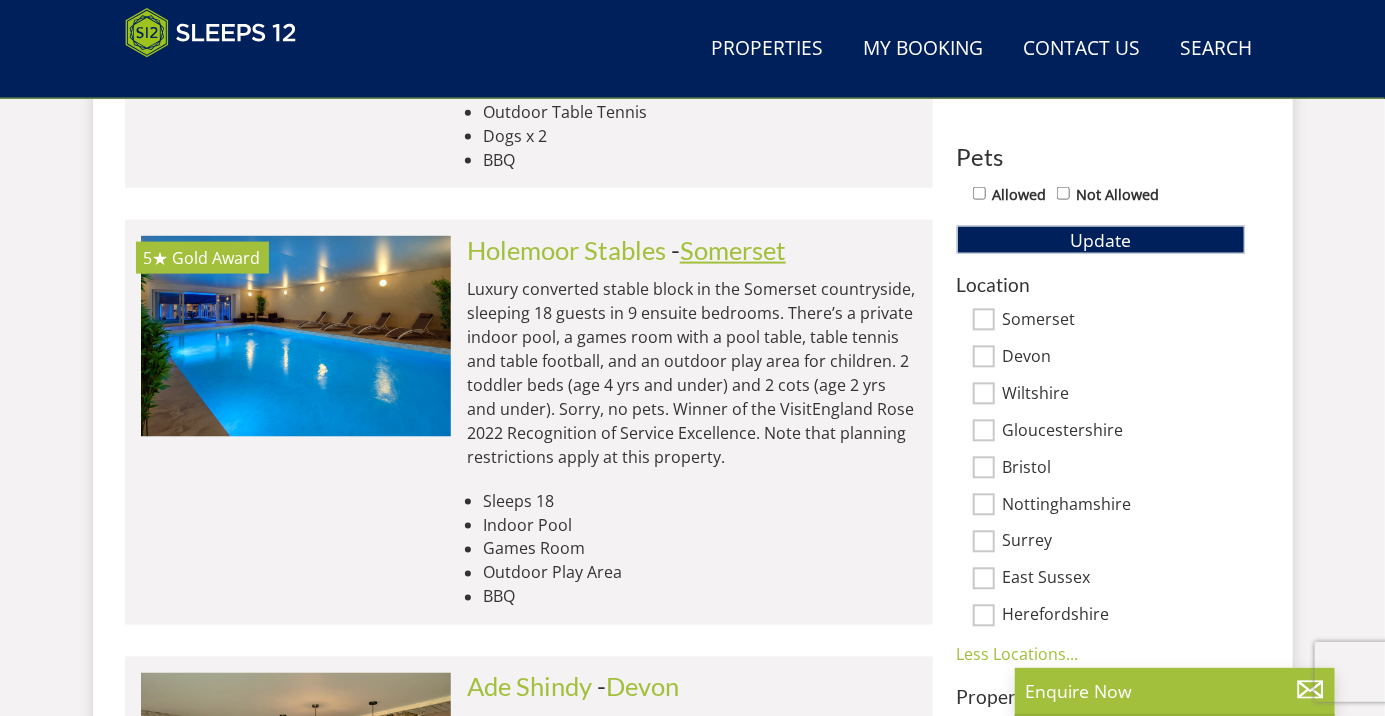 click on "Somerset" at bounding box center (733, 250) 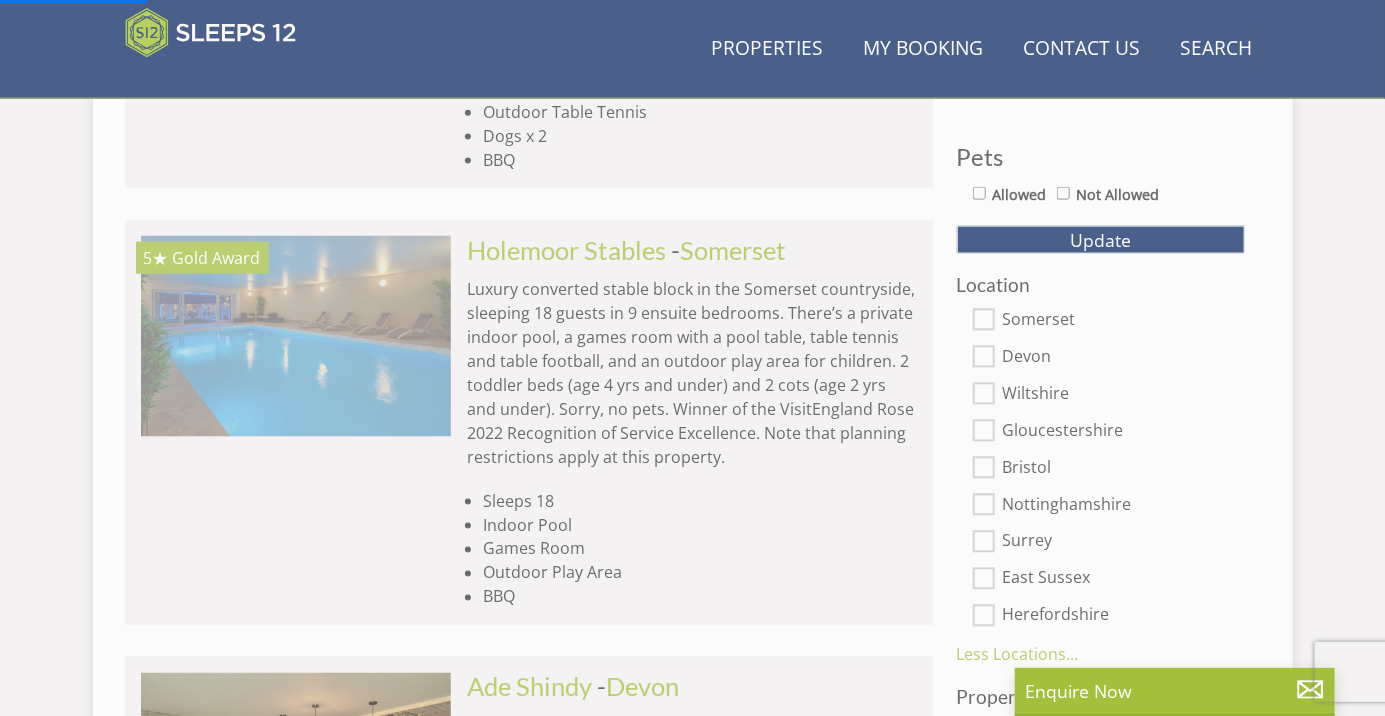 click at bounding box center (296, 336) 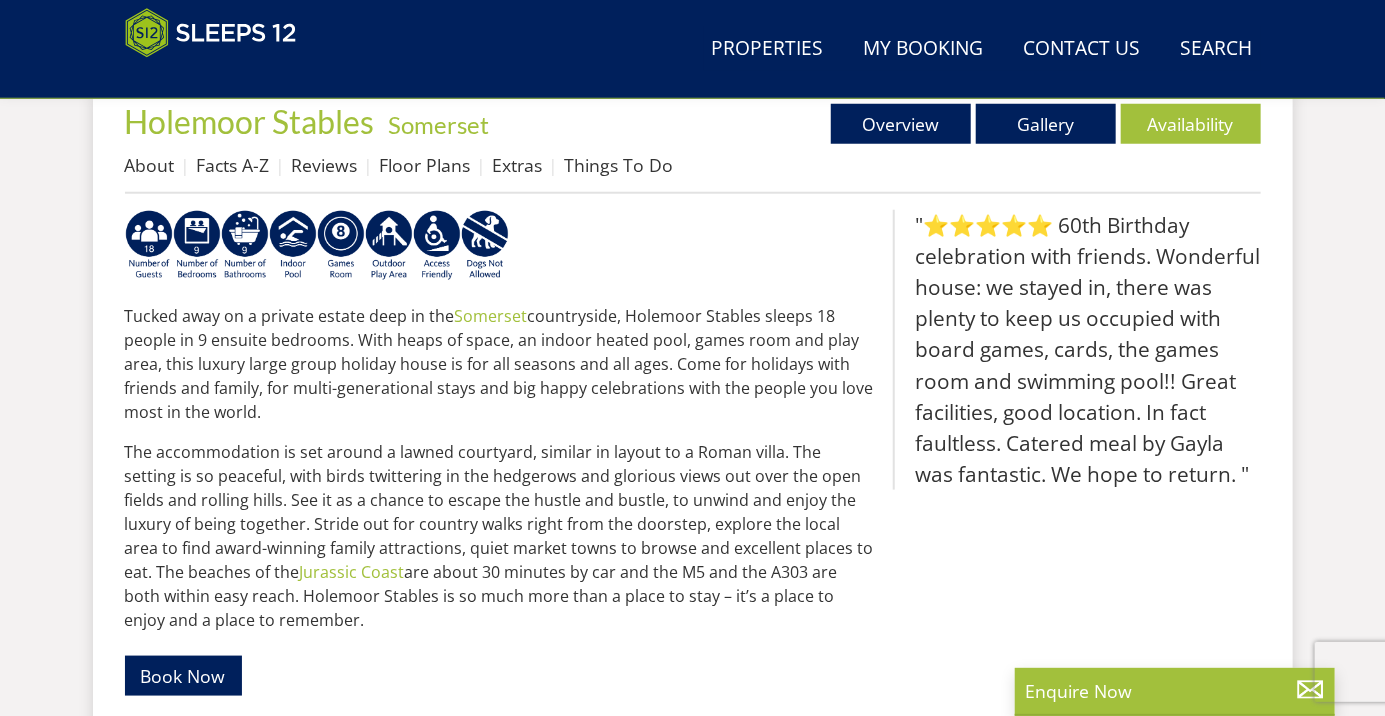 scroll, scrollTop: 758, scrollLeft: 0, axis: vertical 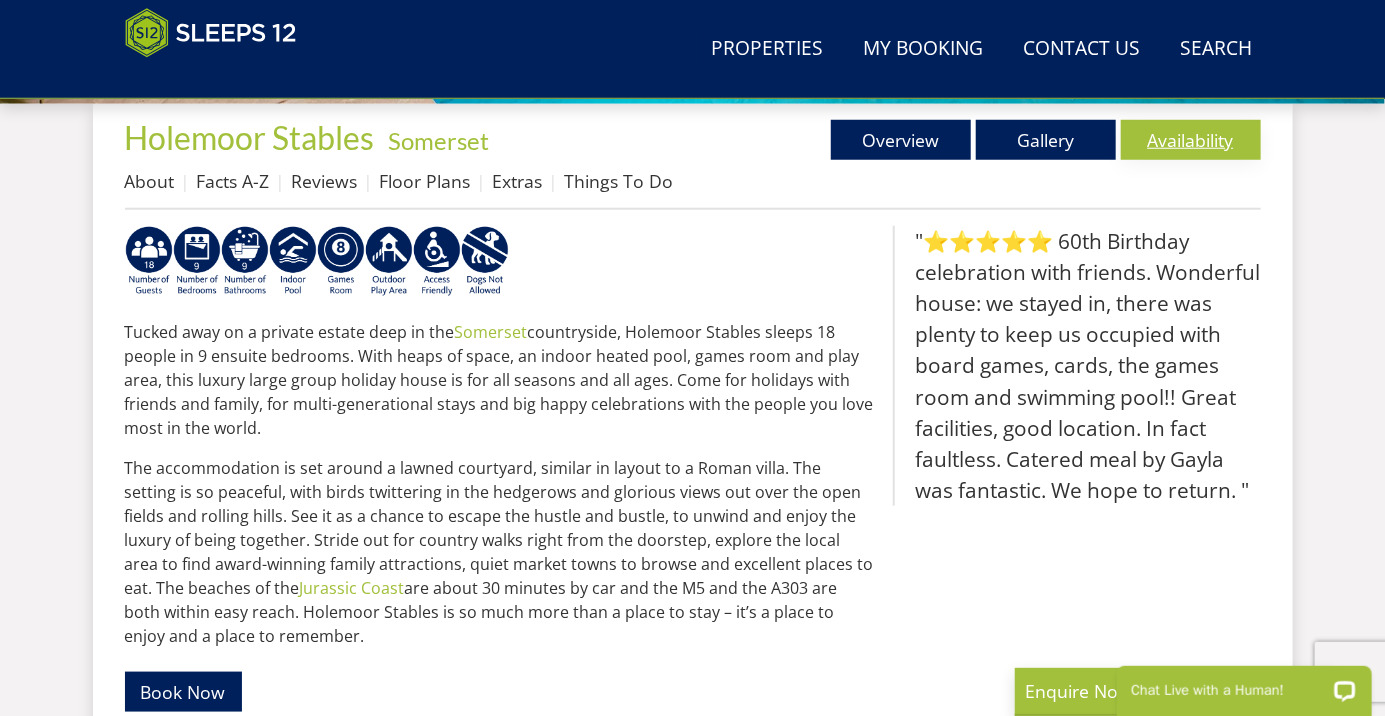 click on "Availability" at bounding box center [1191, 140] 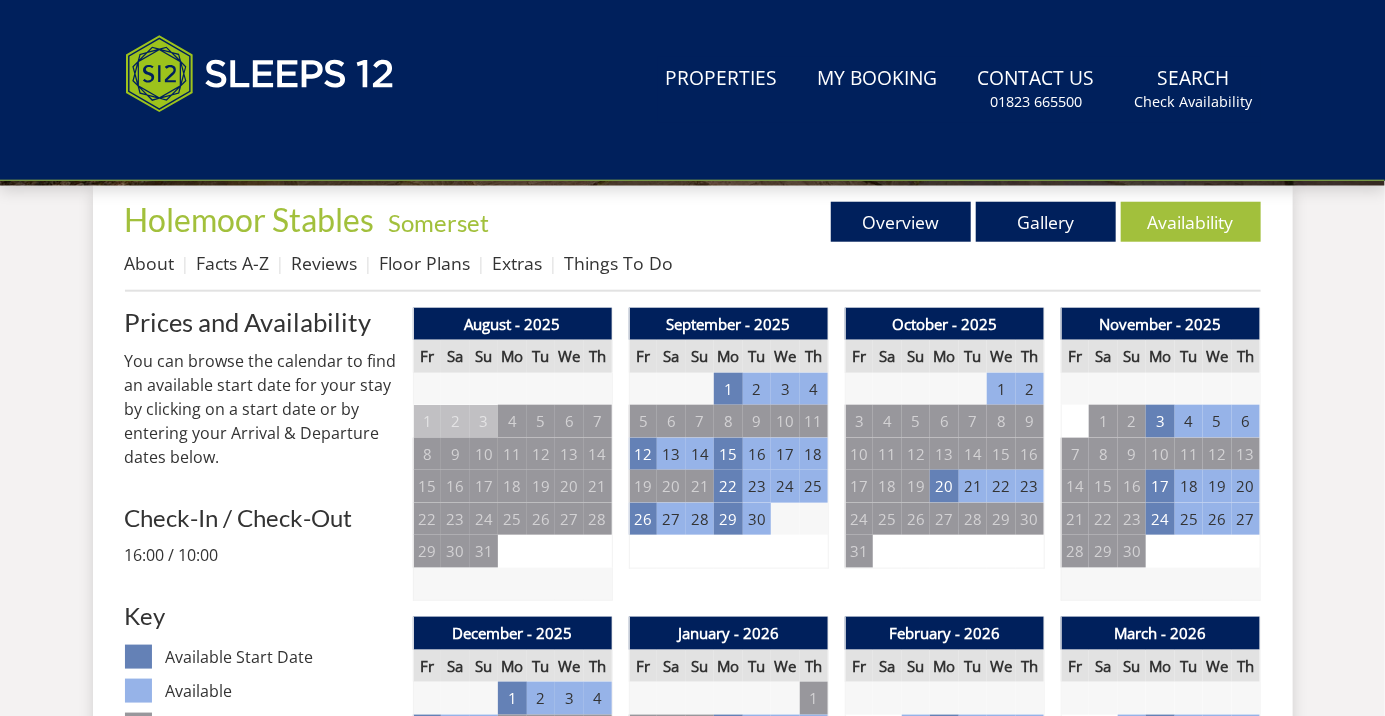 scroll, scrollTop: 0, scrollLeft: 0, axis: both 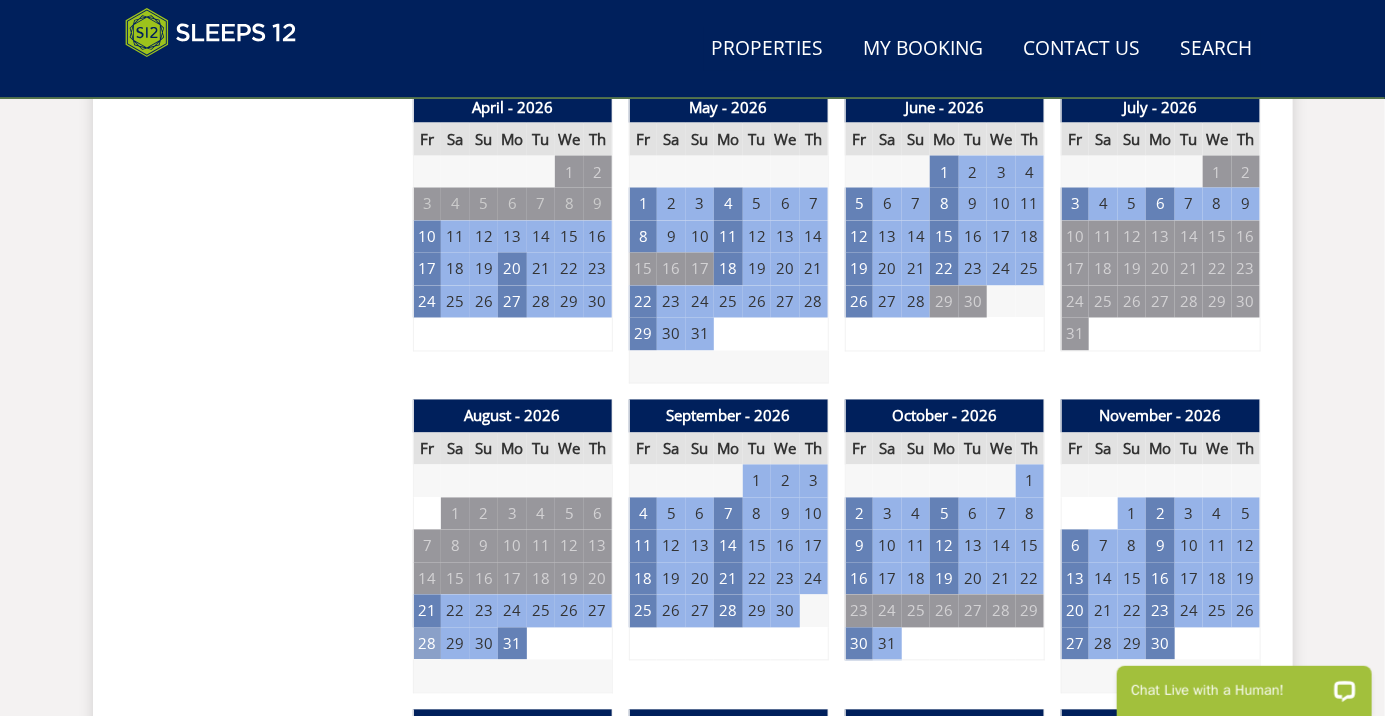 click on "28" at bounding box center (427, 644) 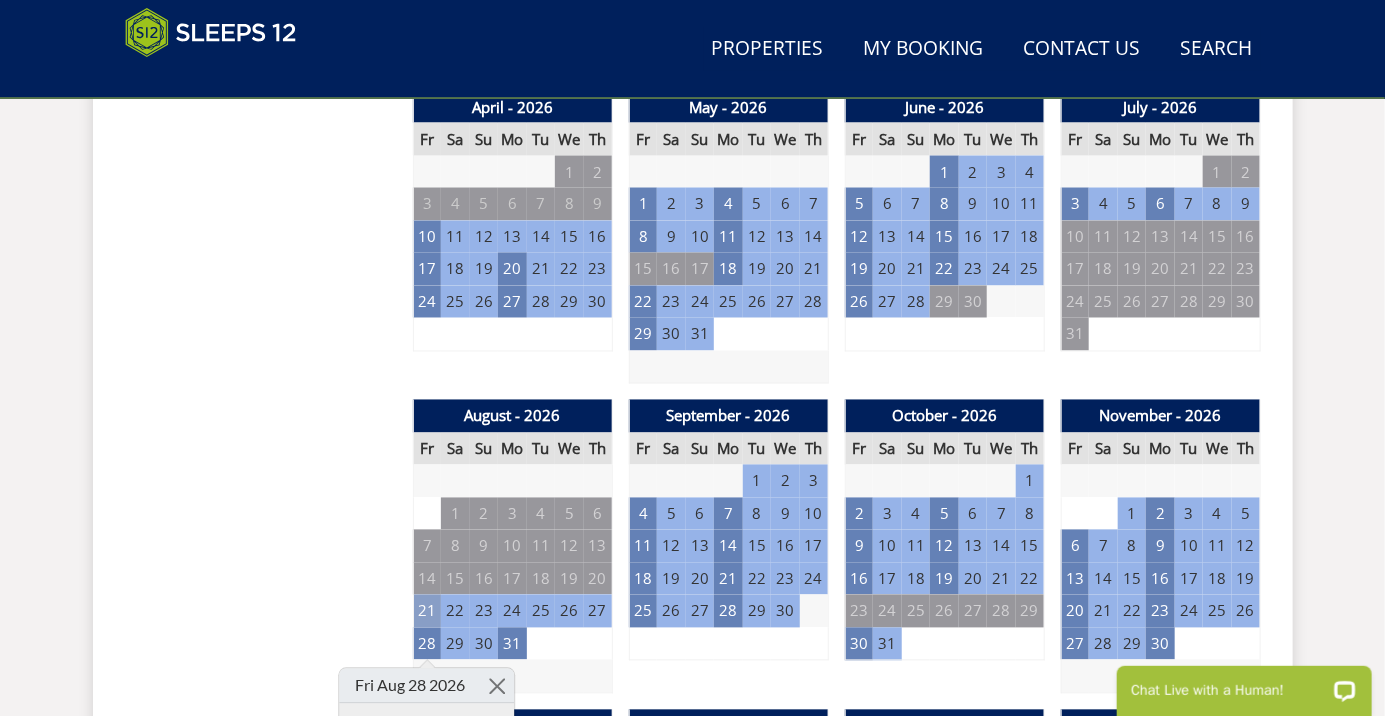 click on "21" at bounding box center [427, 611] 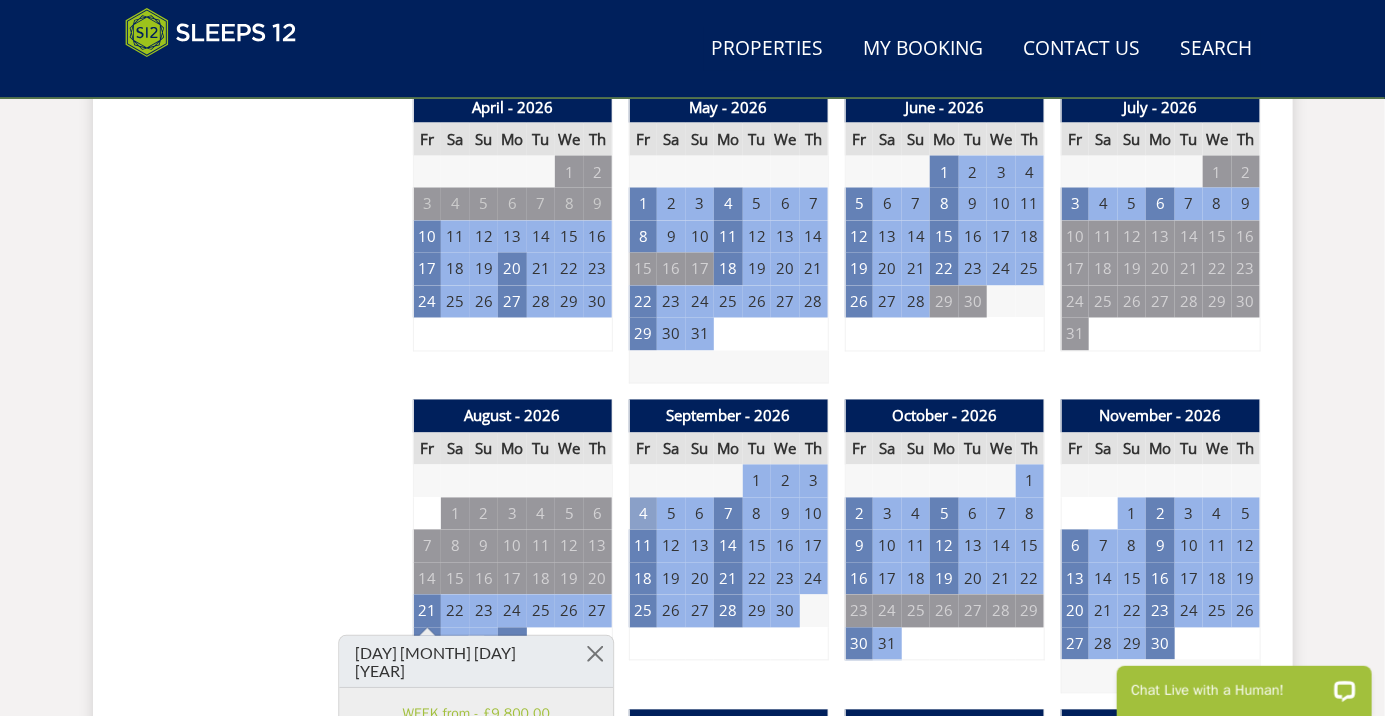 click on "4" at bounding box center (643, 514) 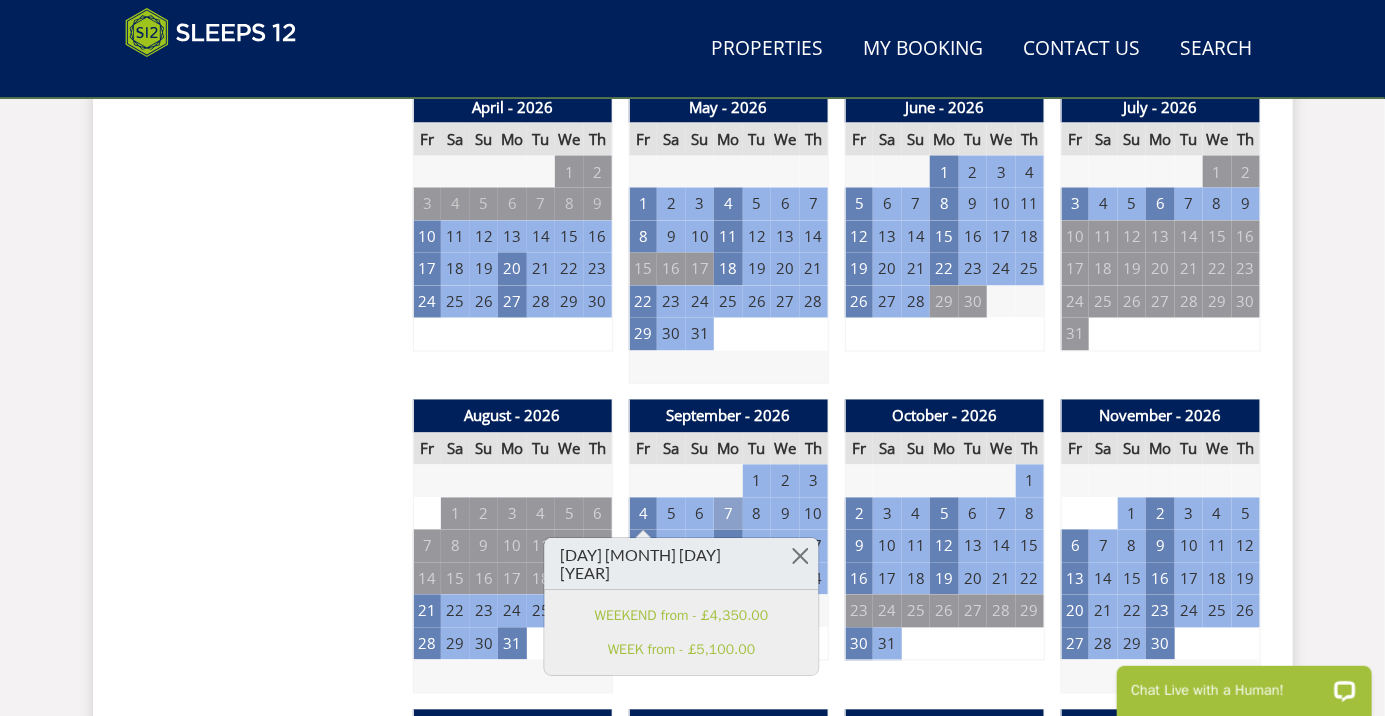 click on "7" at bounding box center [728, 514] 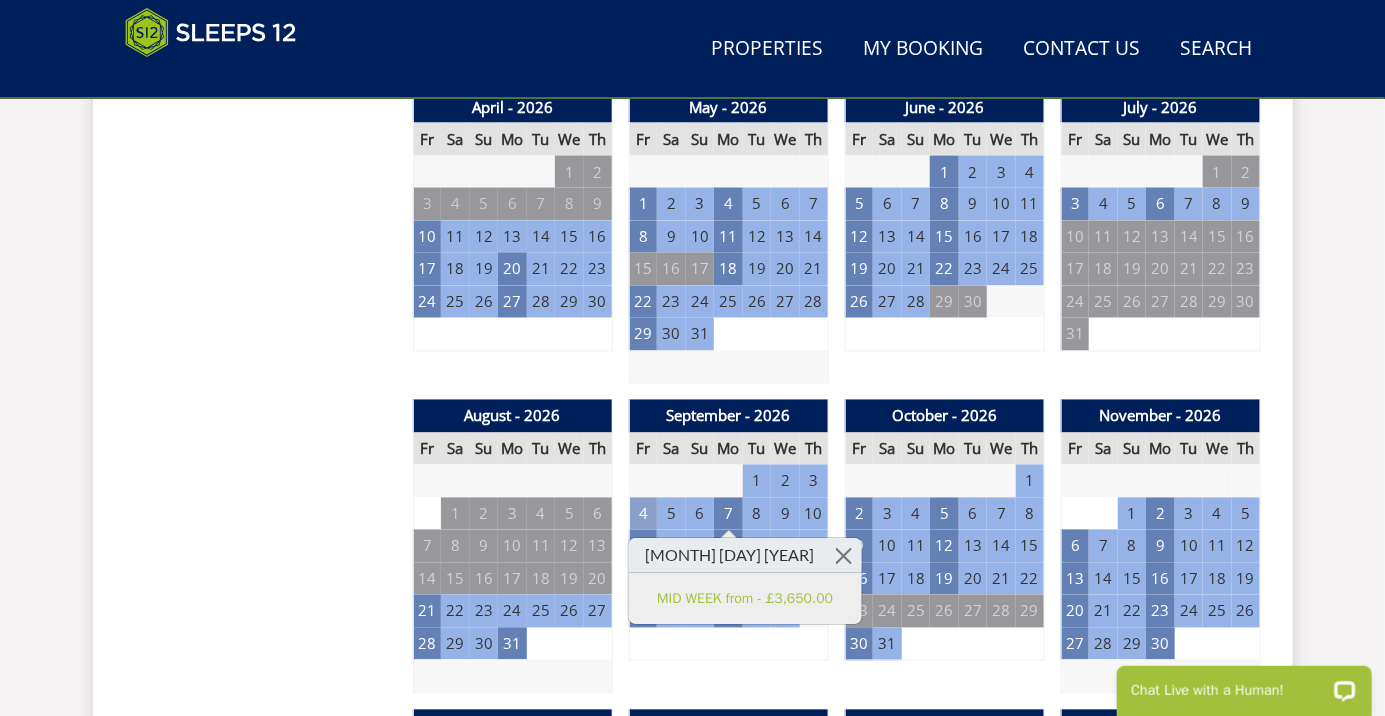 click on "4" at bounding box center [643, 514] 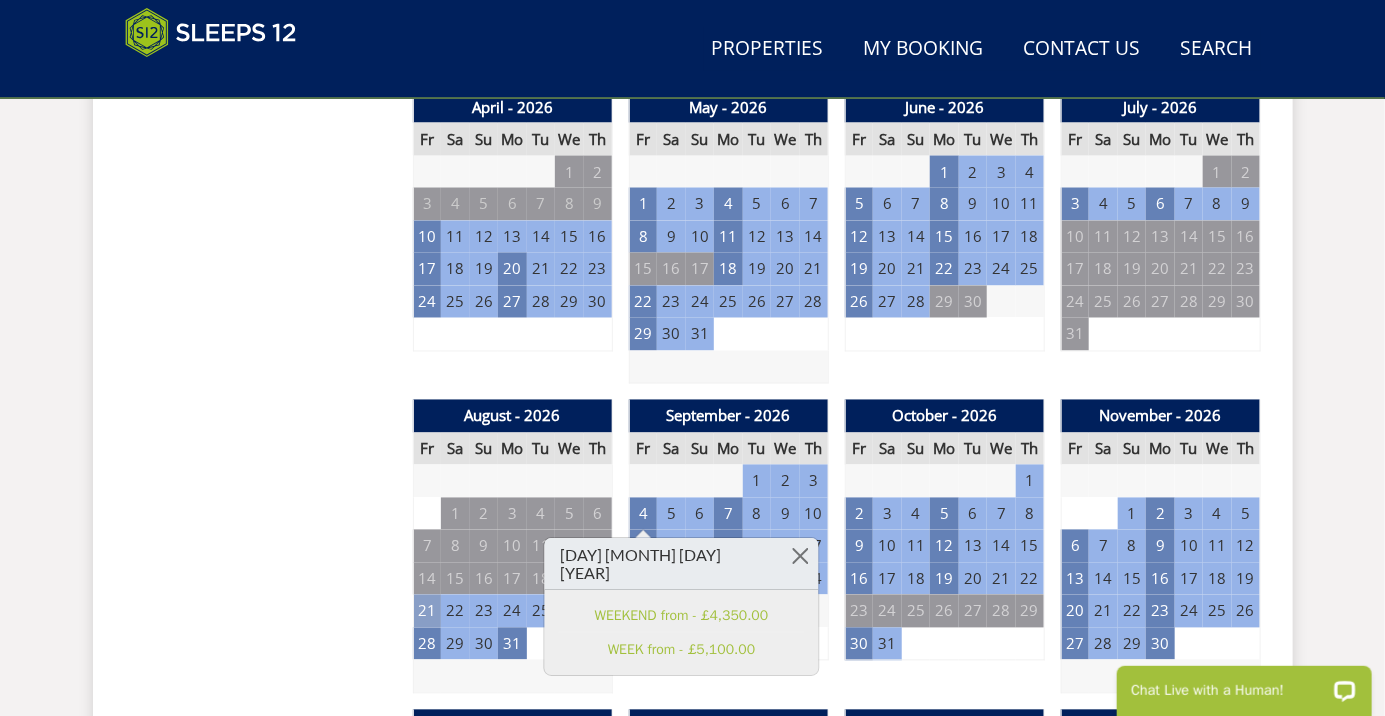 click on "21" at bounding box center [427, 611] 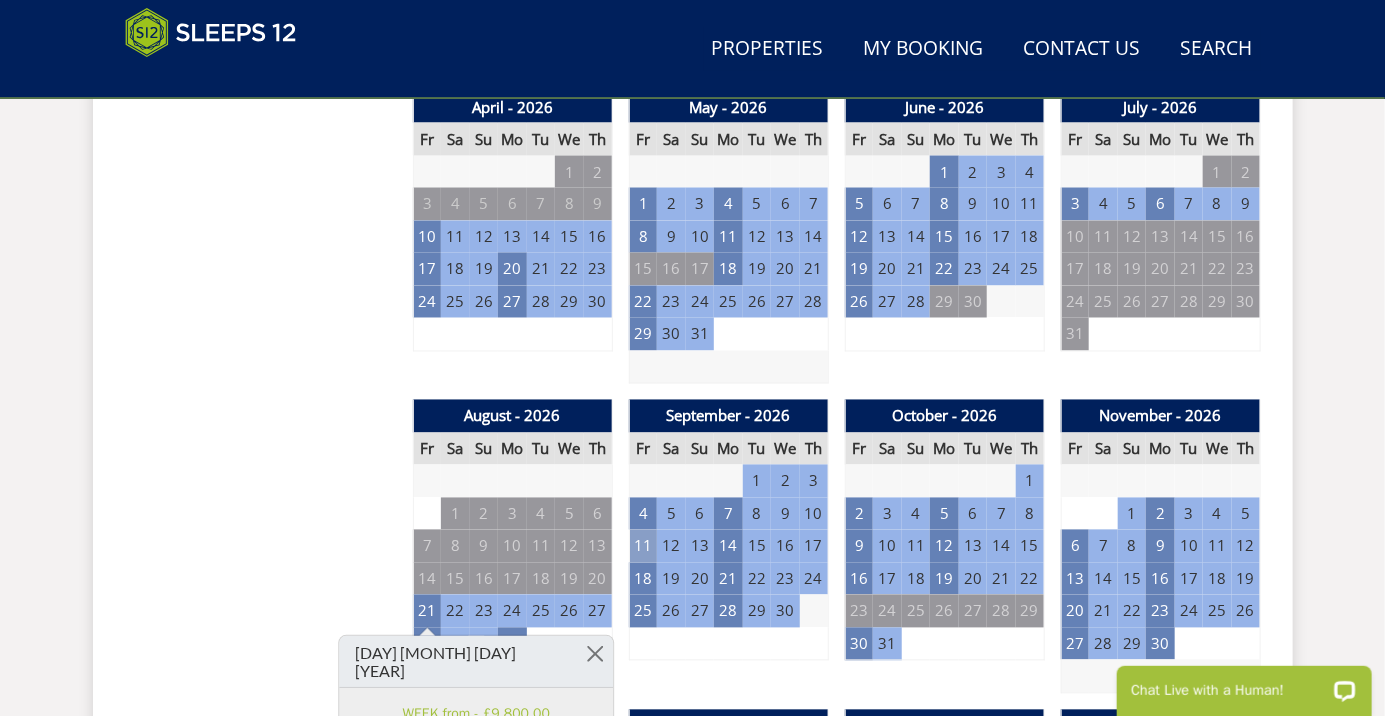 click on "11" at bounding box center (643, 546) 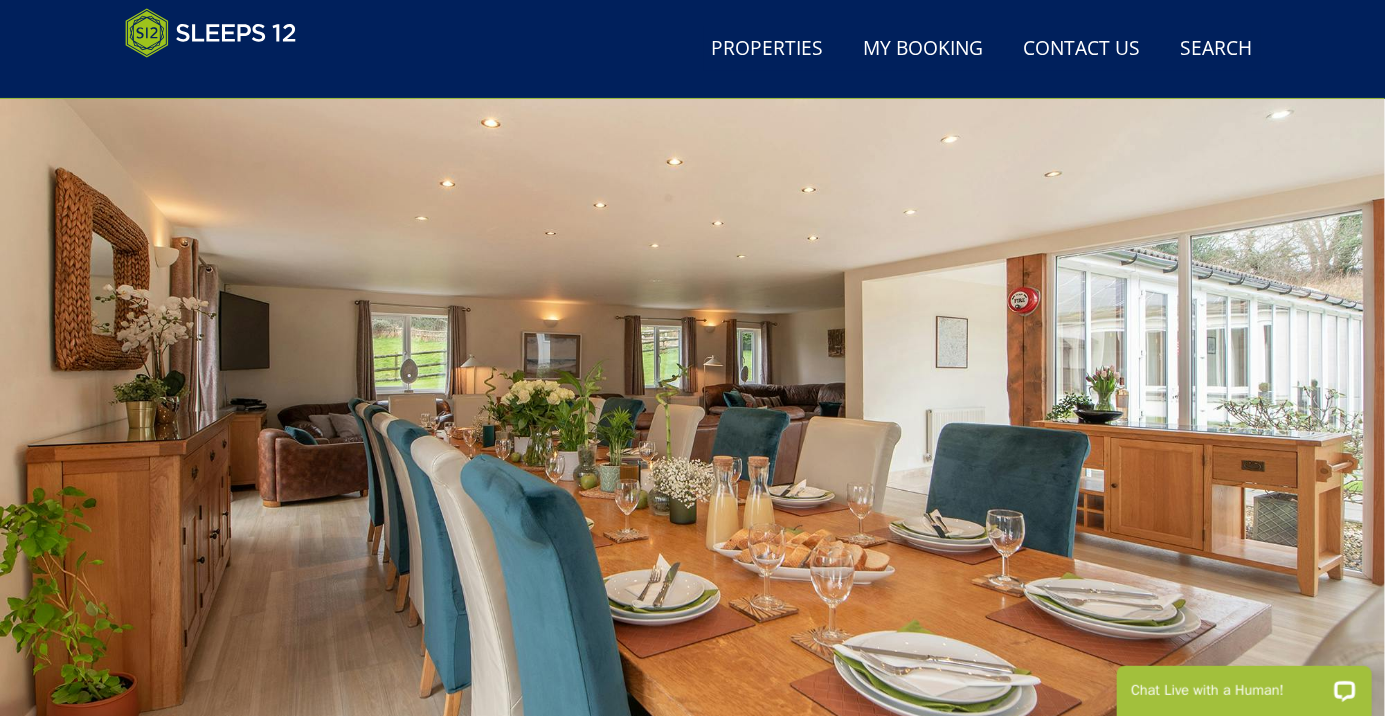 scroll, scrollTop: 0, scrollLeft: 0, axis: both 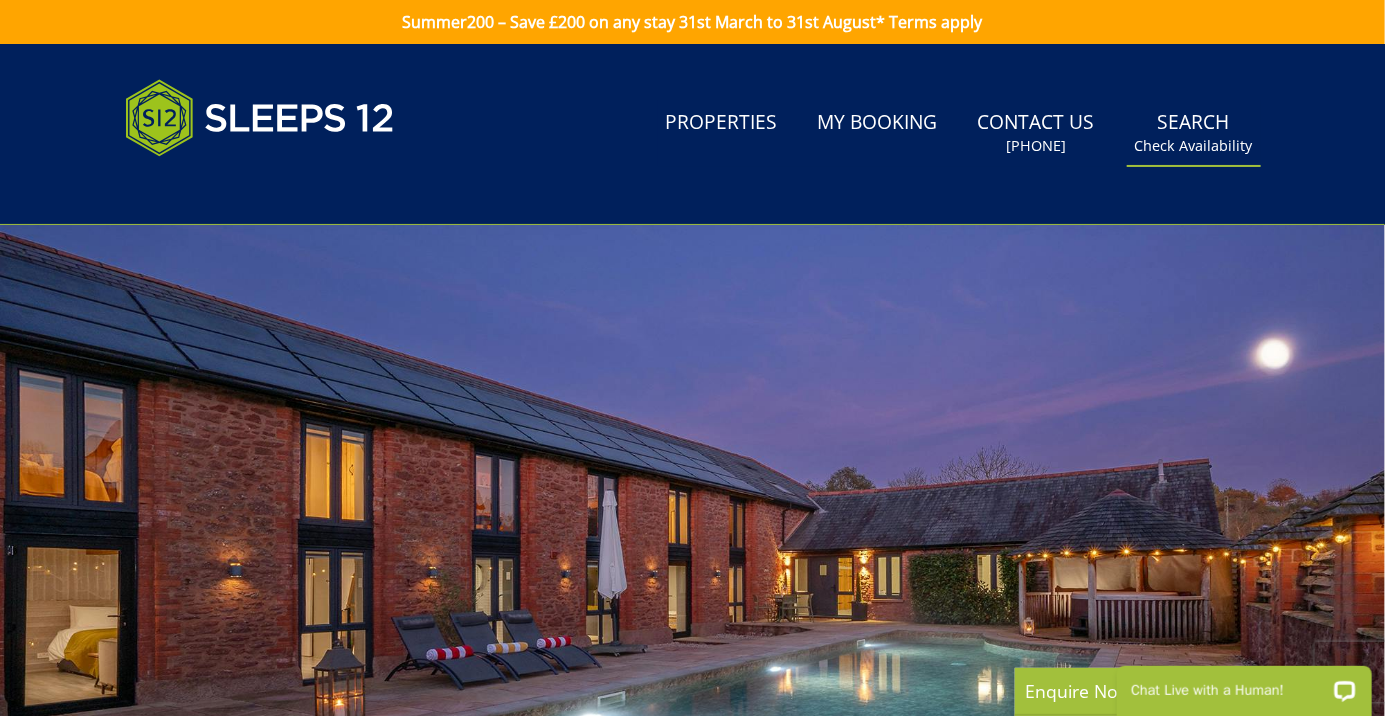 click on "Check Availability" at bounding box center (1194, 146) 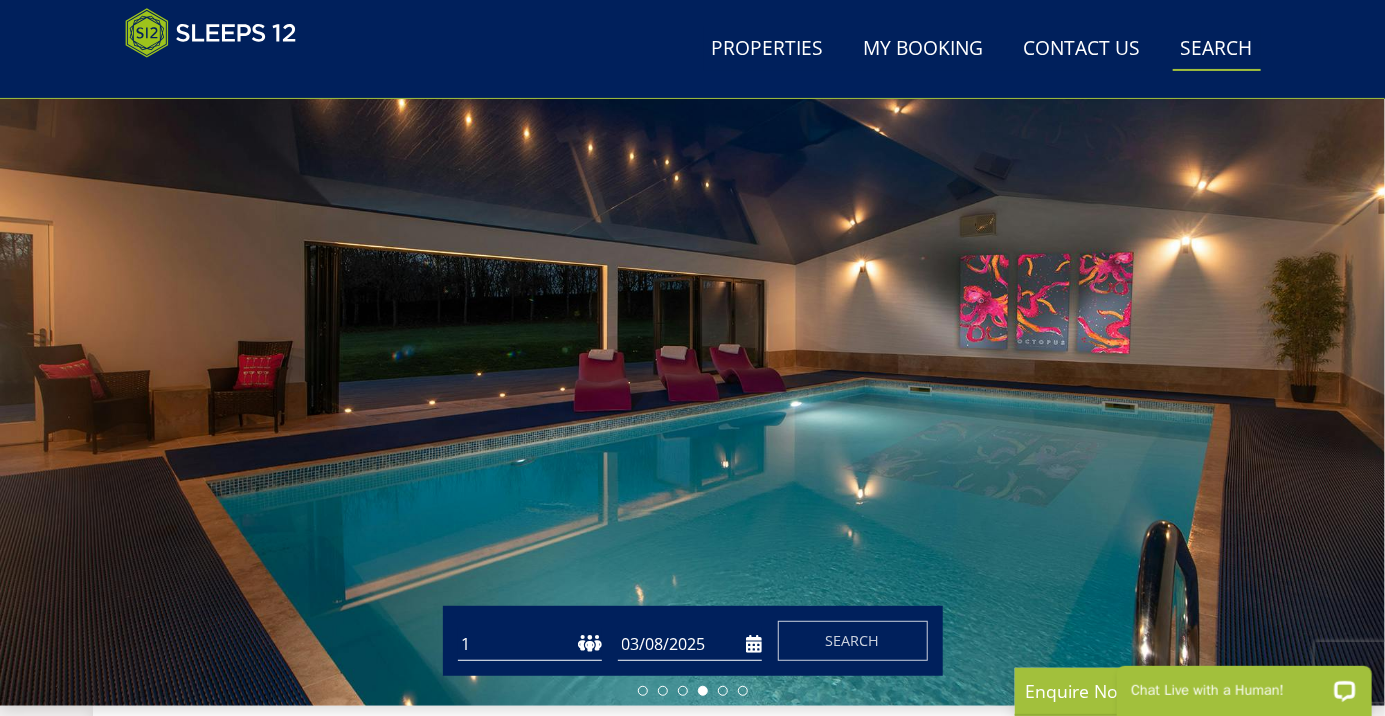 scroll, scrollTop: 0, scrollLeft: 0, axis: both 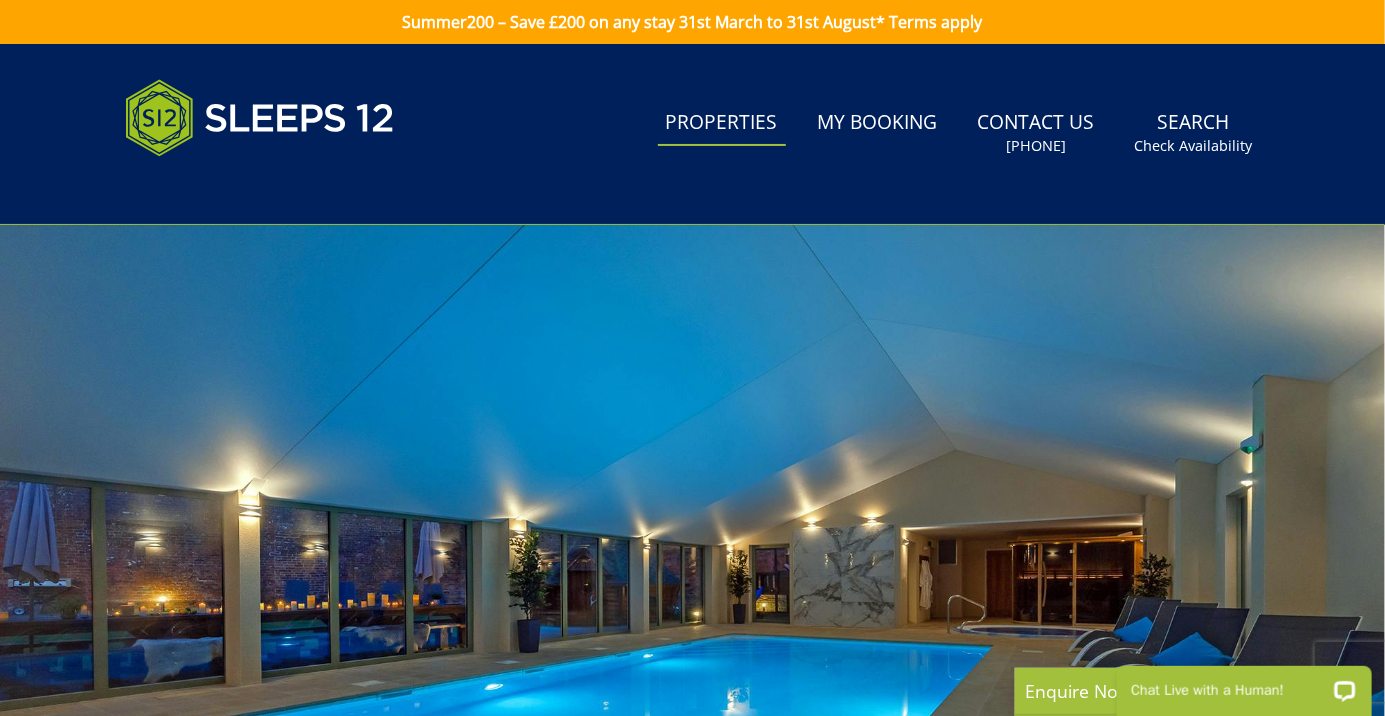 click on "Properties" at bounding box center [722, 123] 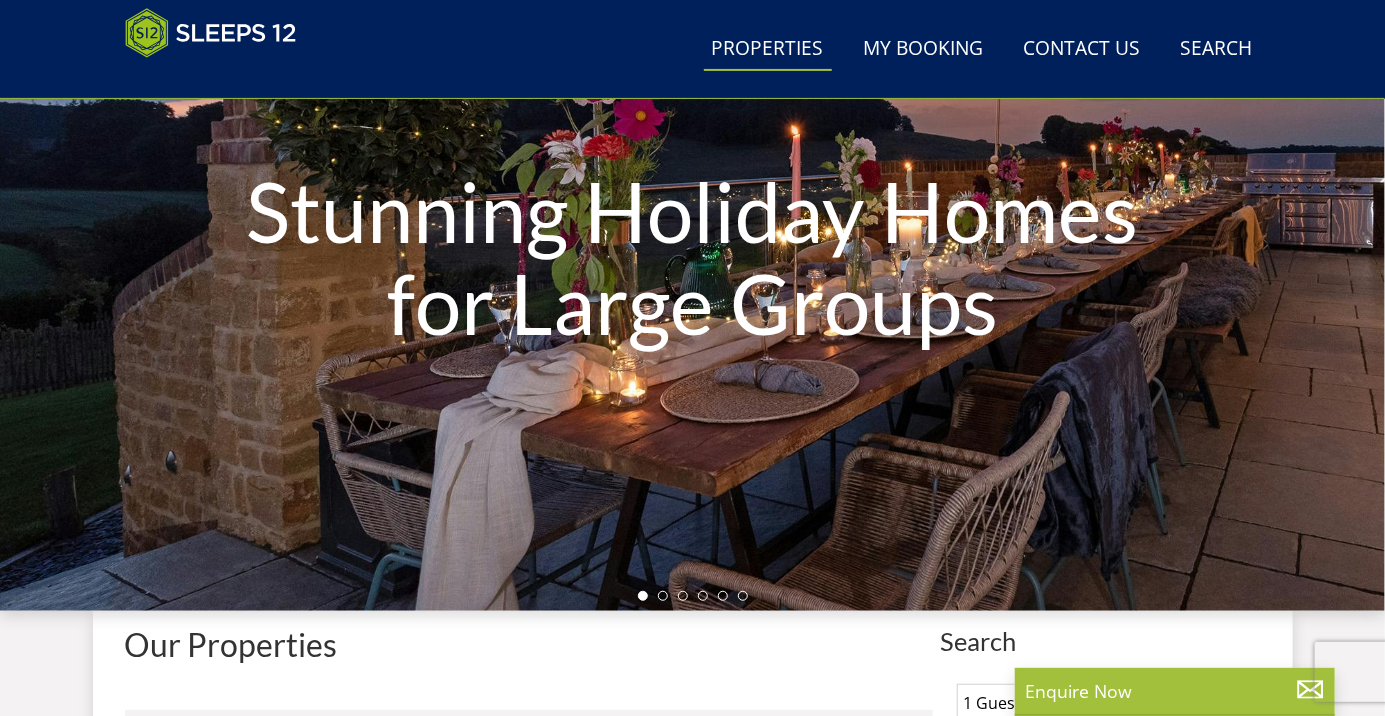 scroll, scrollTop: 385, scrollLeft: 0, axis: vertical 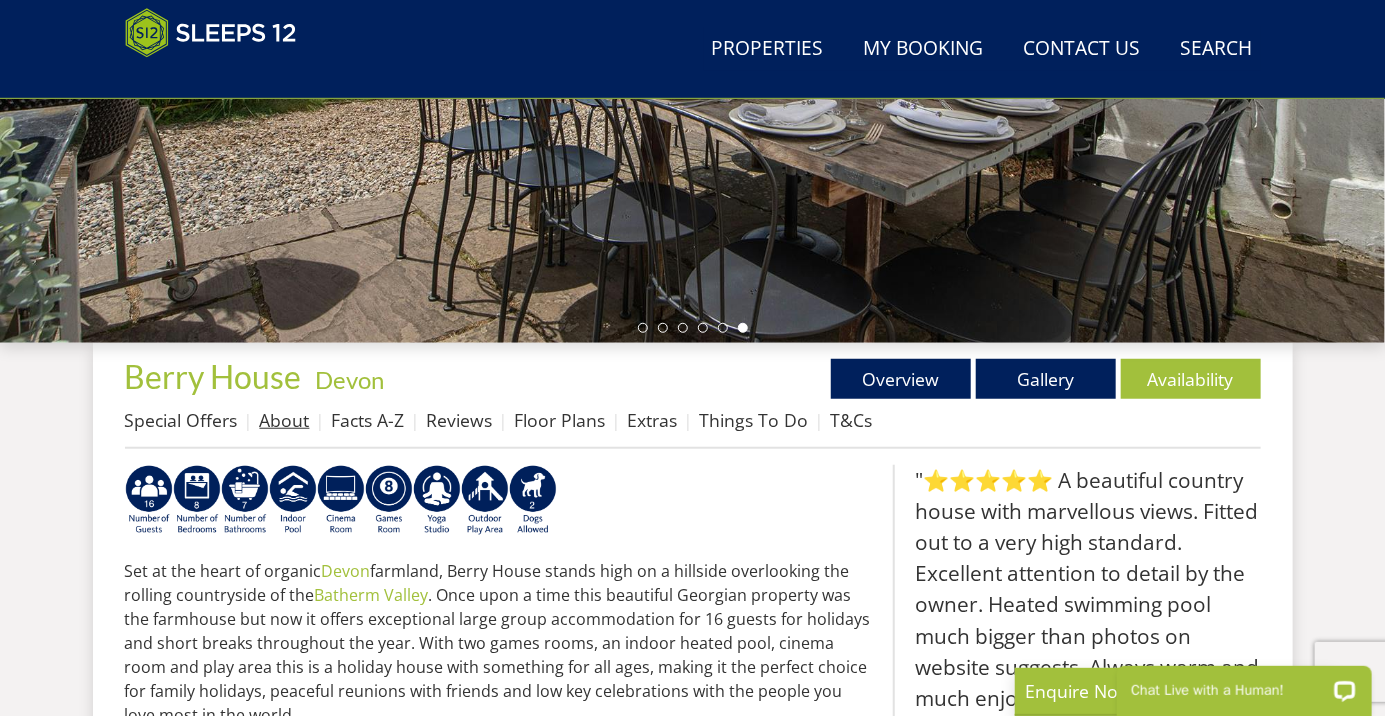 click on "About" at bounding box center [285, 420] 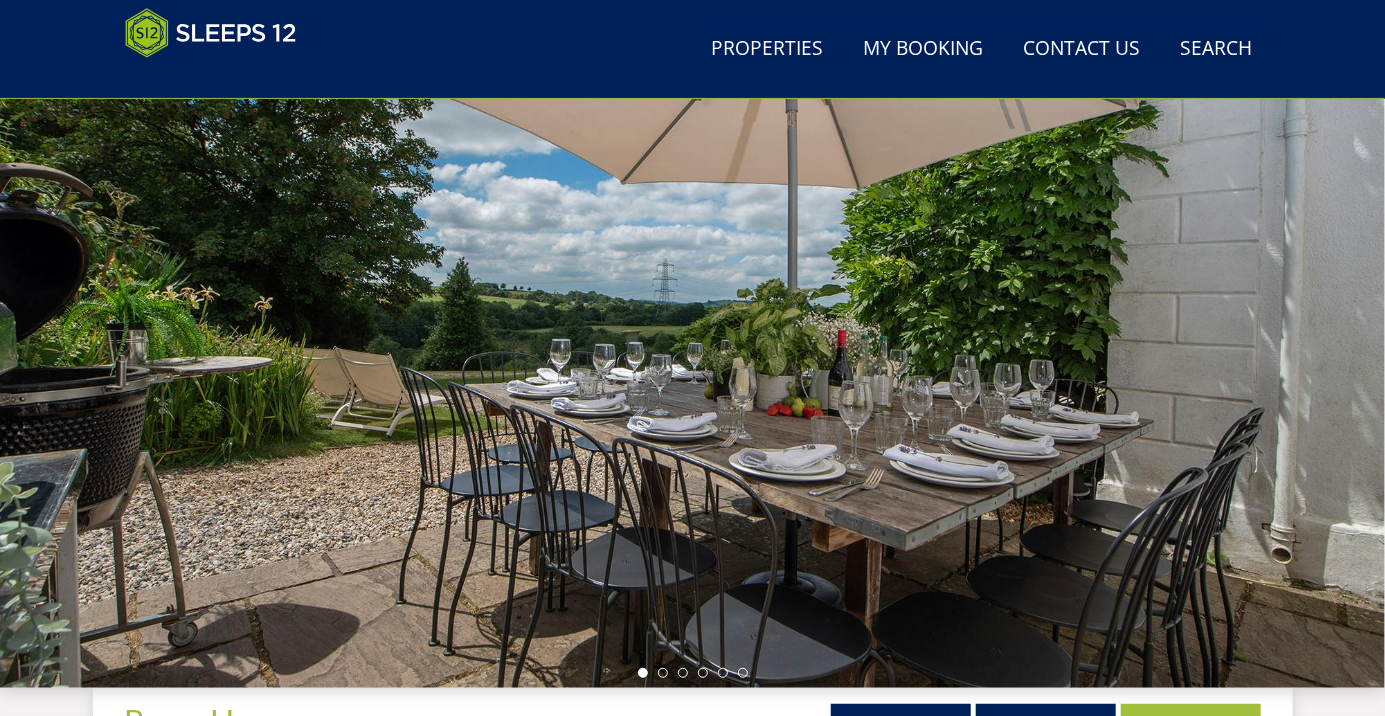 scroll, scrollTop: 182, scrollLeft: 0, axis: vertical 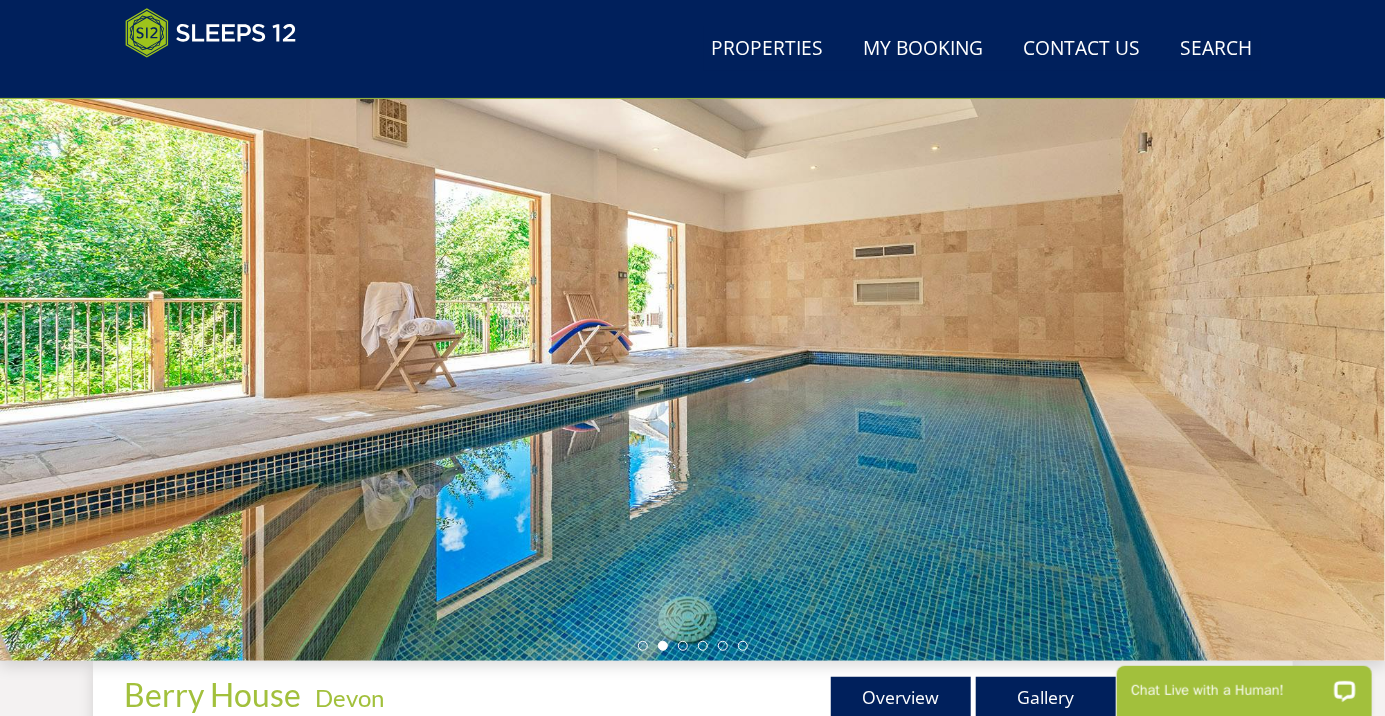 click at bounding box center (692, 311) 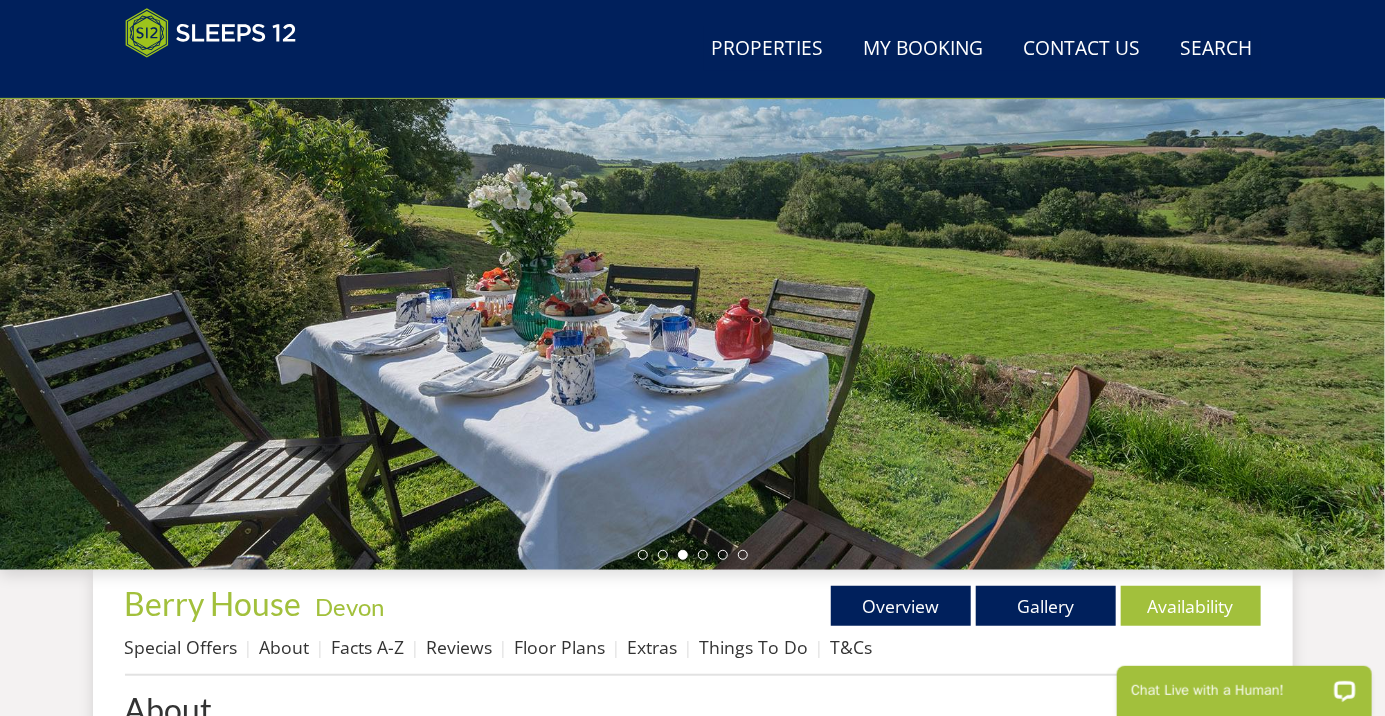 scroll, scrollTop: 273, scrollLeft: 0, axis: vertical 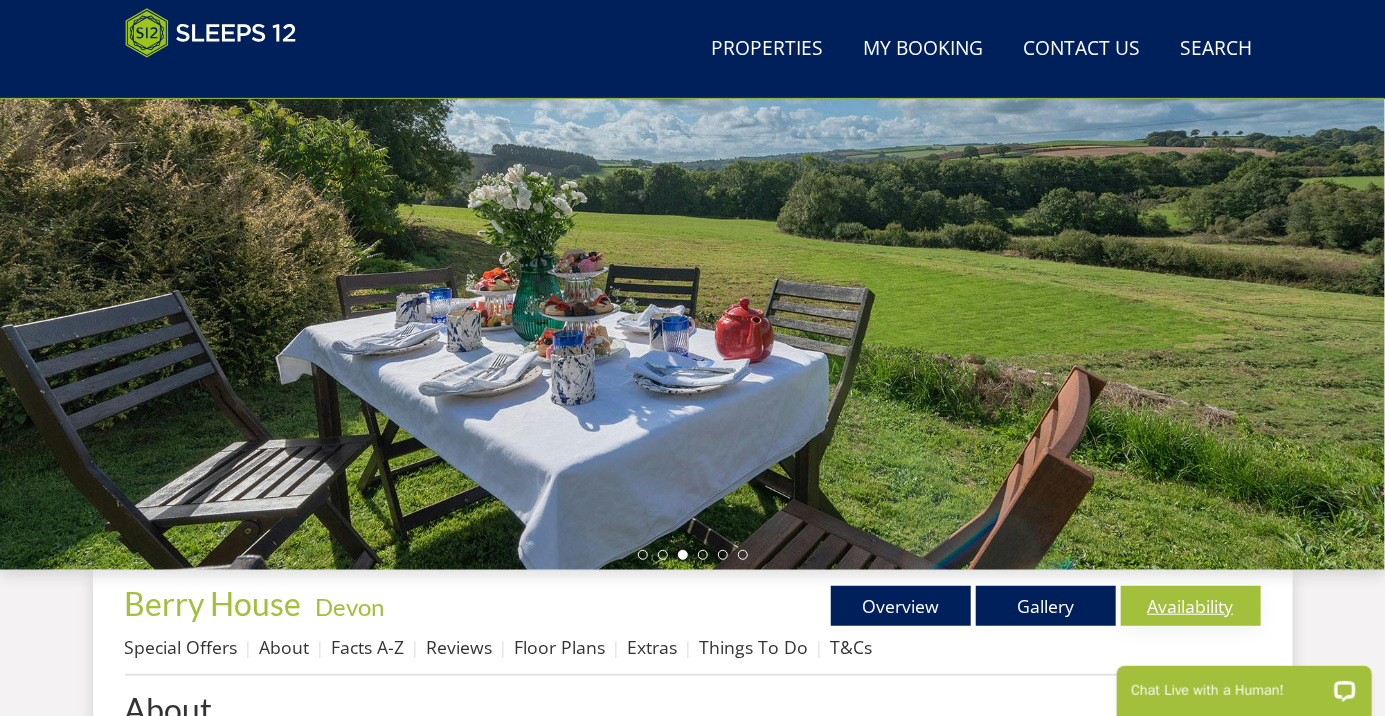 click on "Availability" at bounding box center [1191, 606] 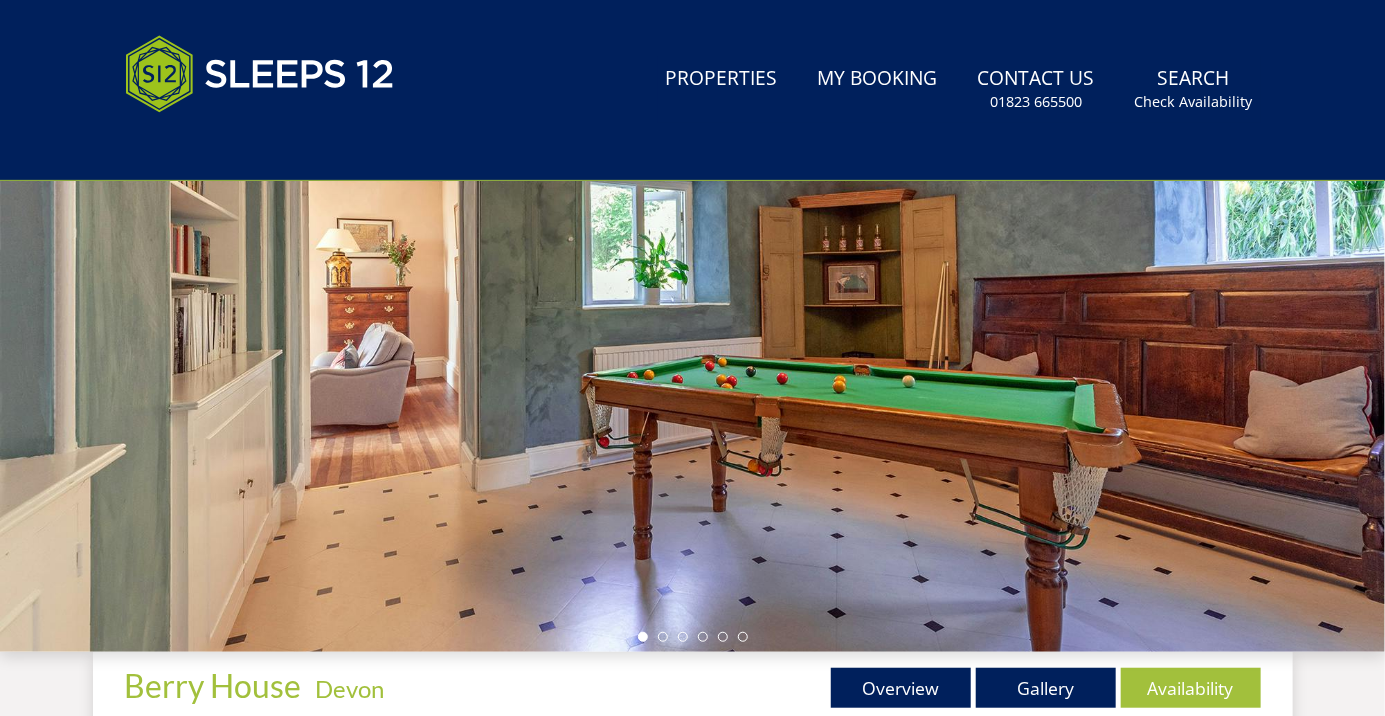 scroll, scrollTop: 0, scrollLeft: 0, axis: both 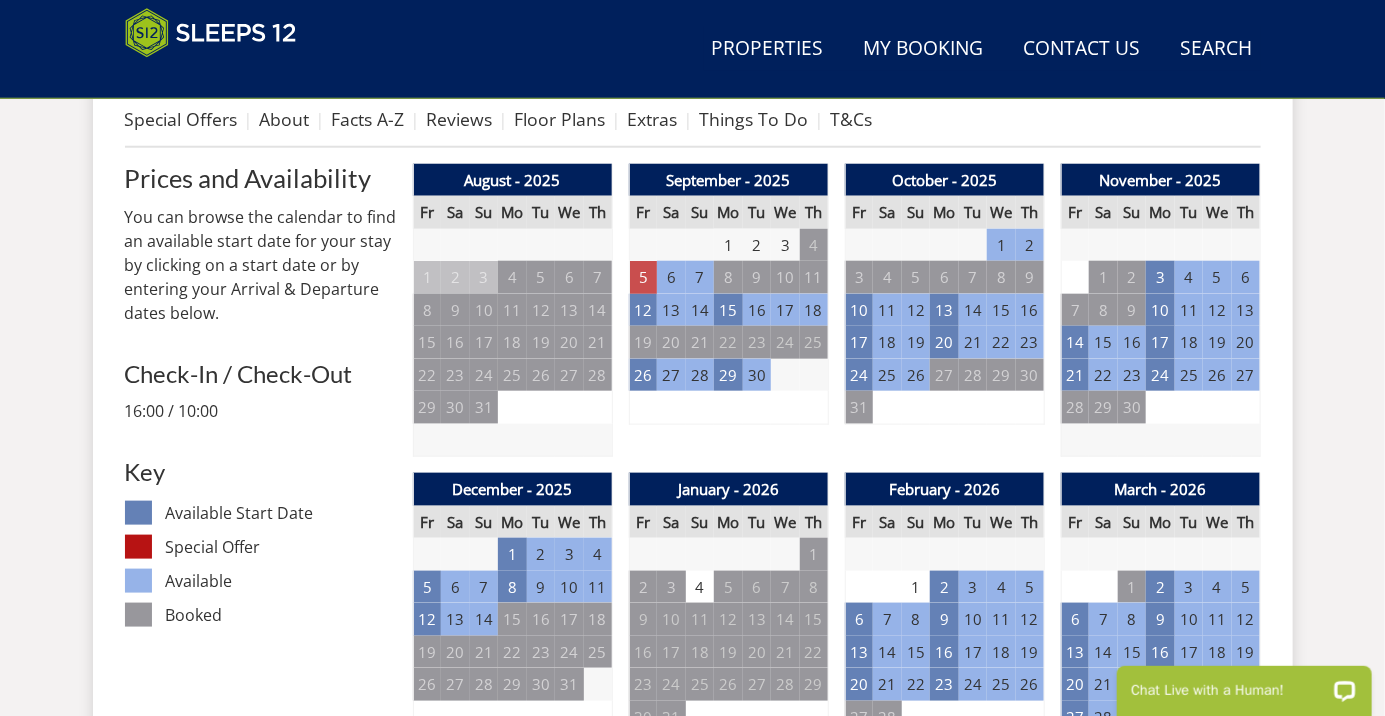 click on "5" at bounding box center (643, 277) 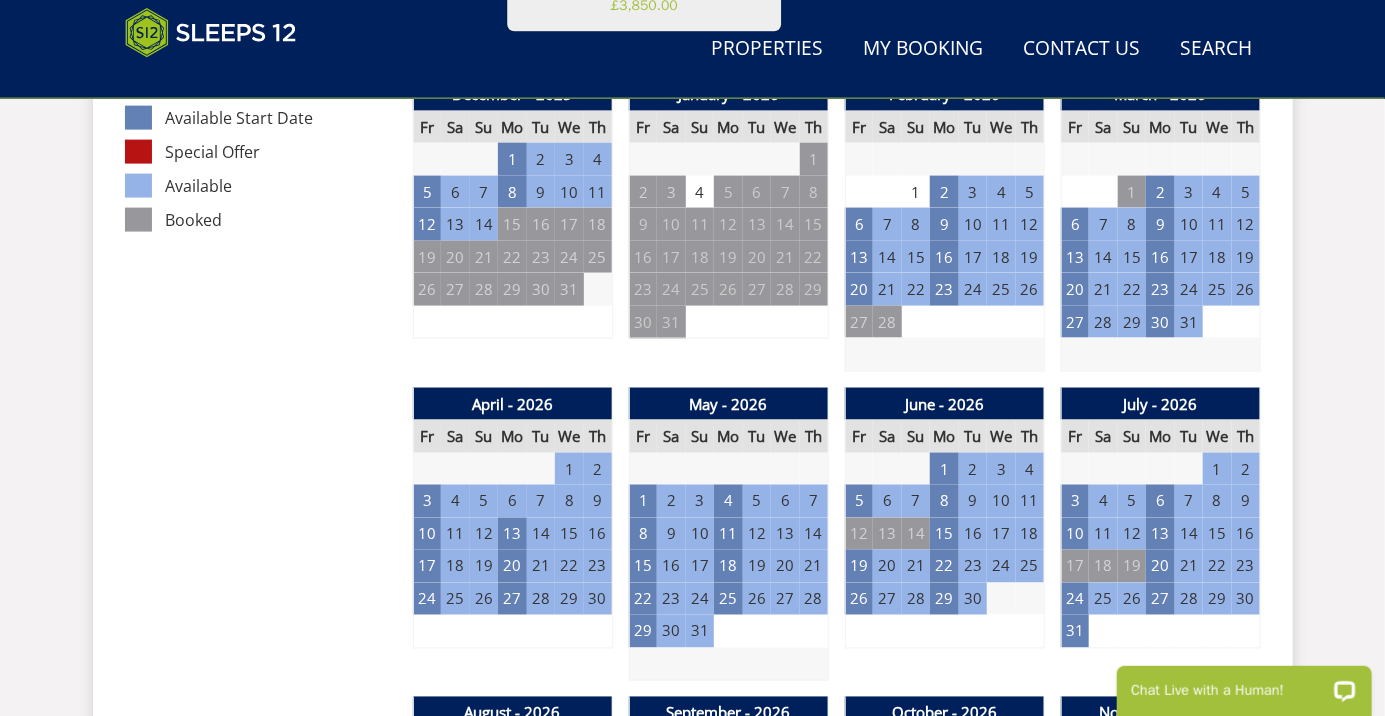 scroll, scrollTop: 1217, scrollLeft: 0, axis: vertical 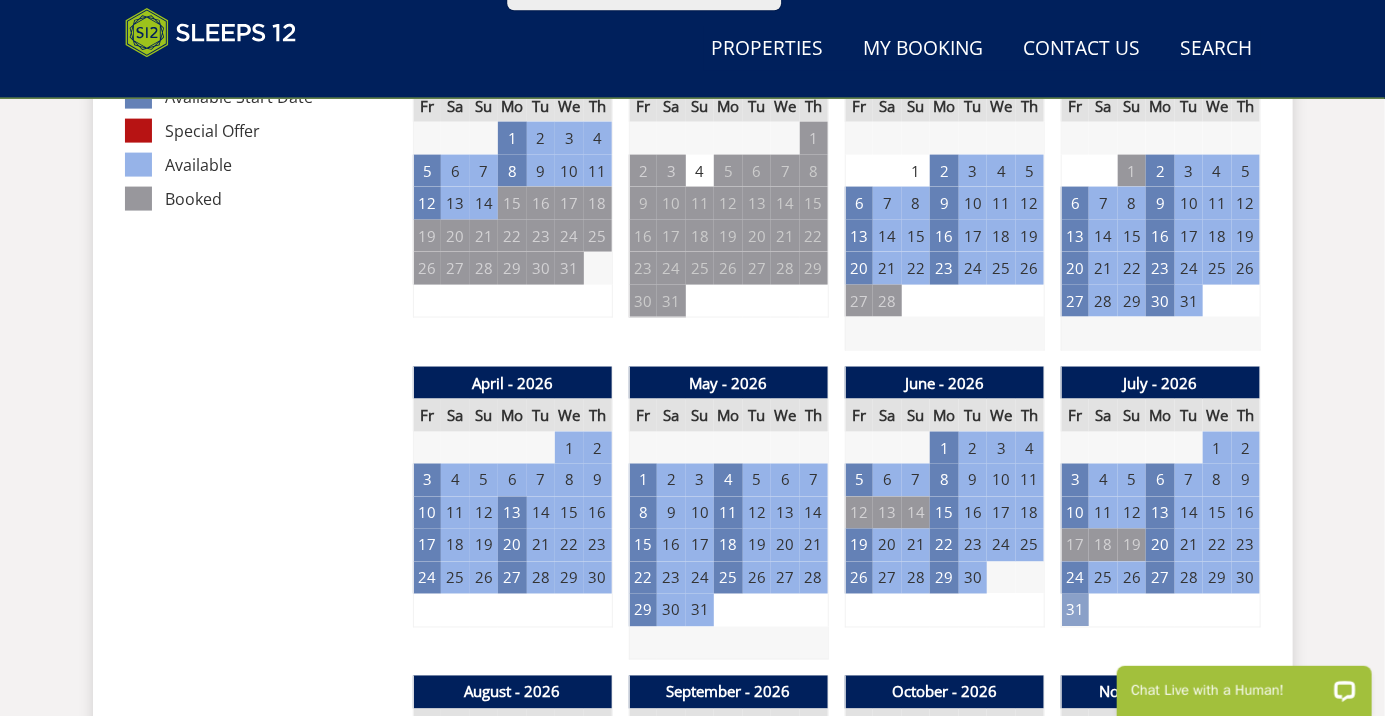 click on "31" at bounding box center [1075, 610] 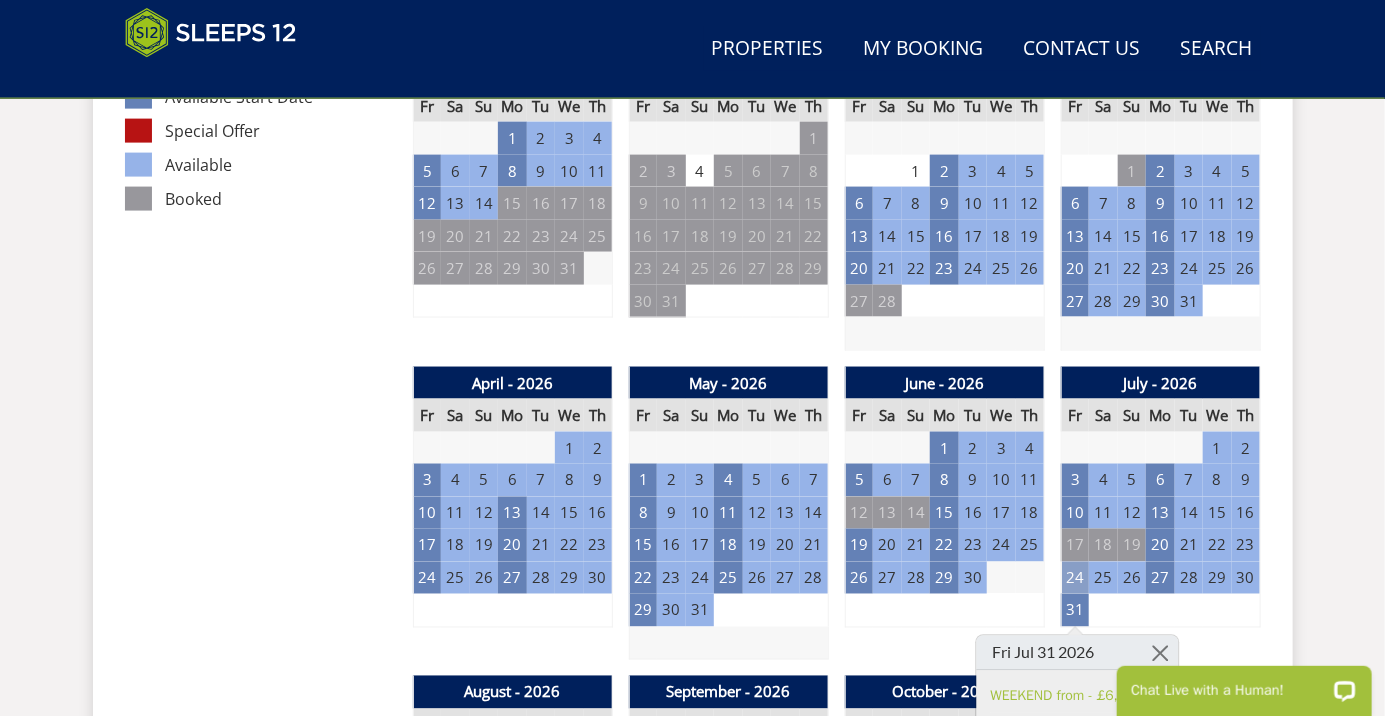 click on "24" at bounding box center (1075, 578) 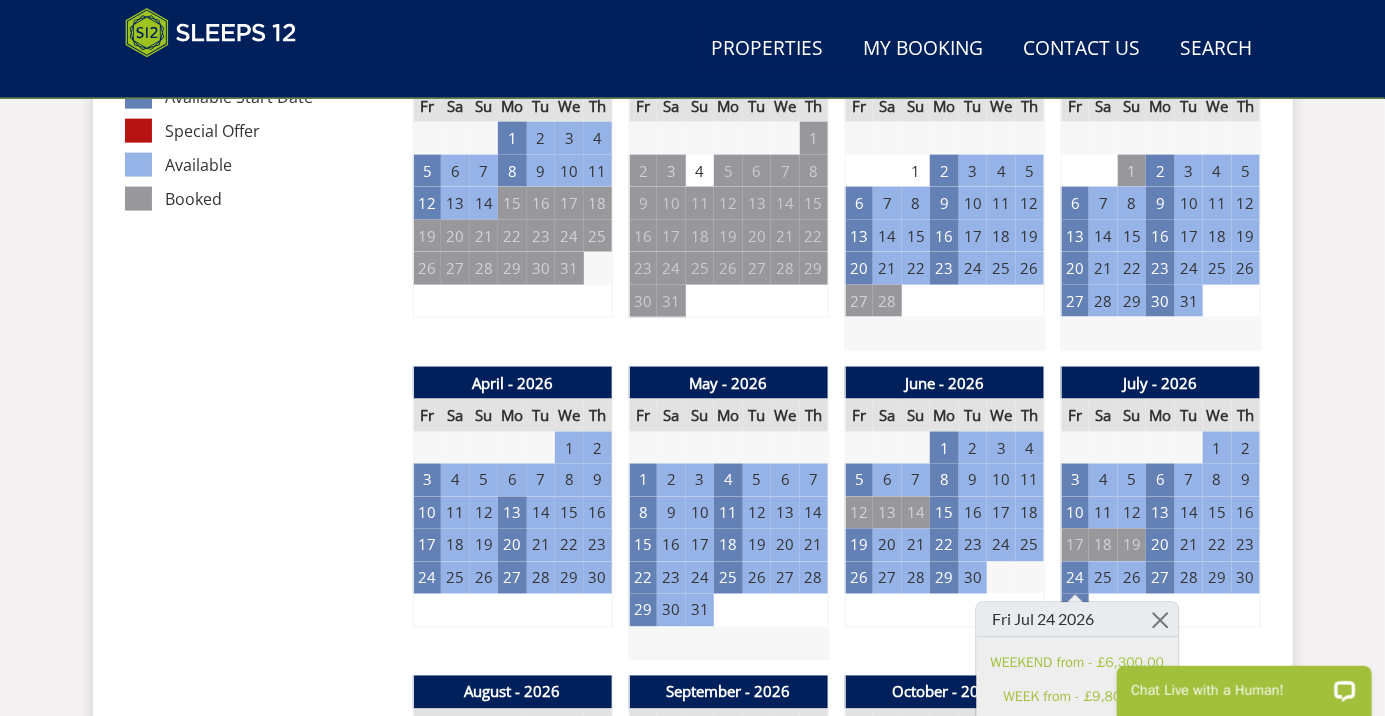 click on "Prices and Availability
You can browse the calendar to find an available start date for your stay by clicking on a start date or by entering your Arrival & Departure dates below.
Search for a Stay
Search
Check-In / Check-Out
16:00 / 10:00
Key
Available Start Date
Special Offer
Available
Booked" at bounding box center [261, 1271] 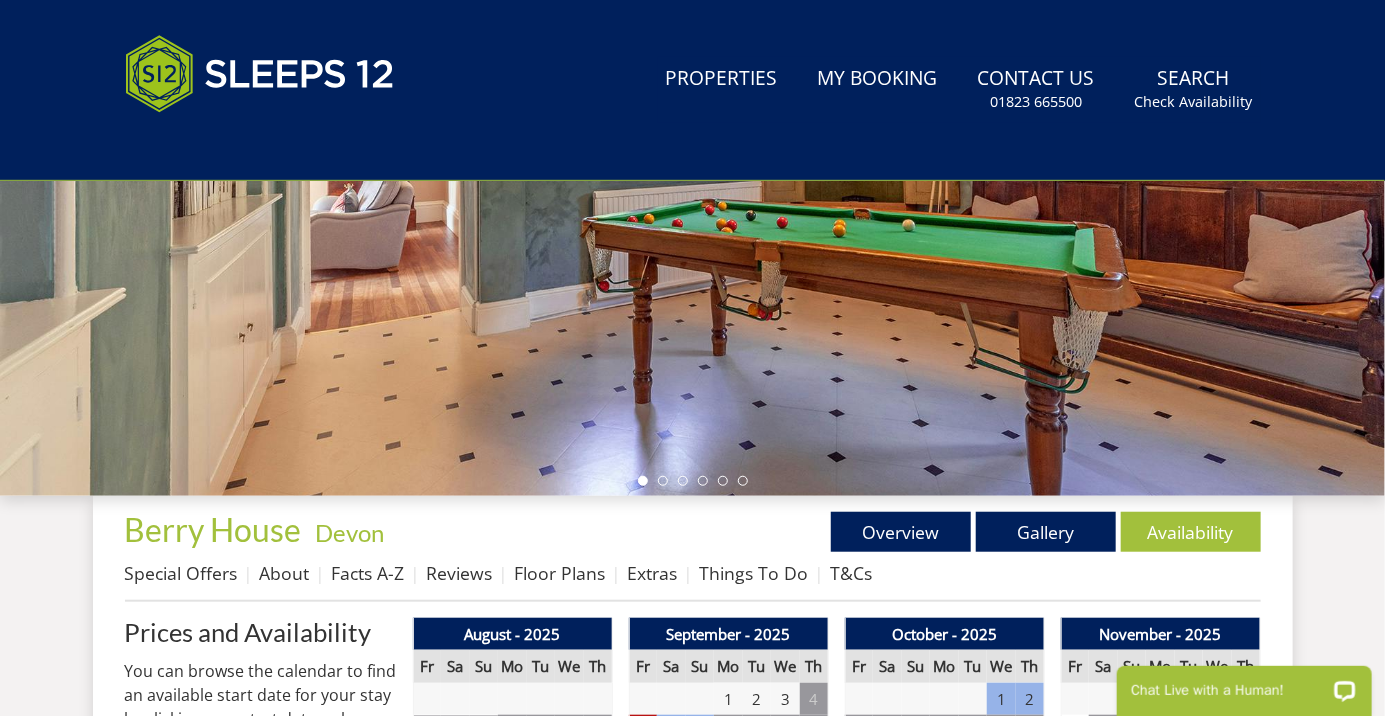 scroll, scrollTop: 0, scrollLeft: 0, axis: both 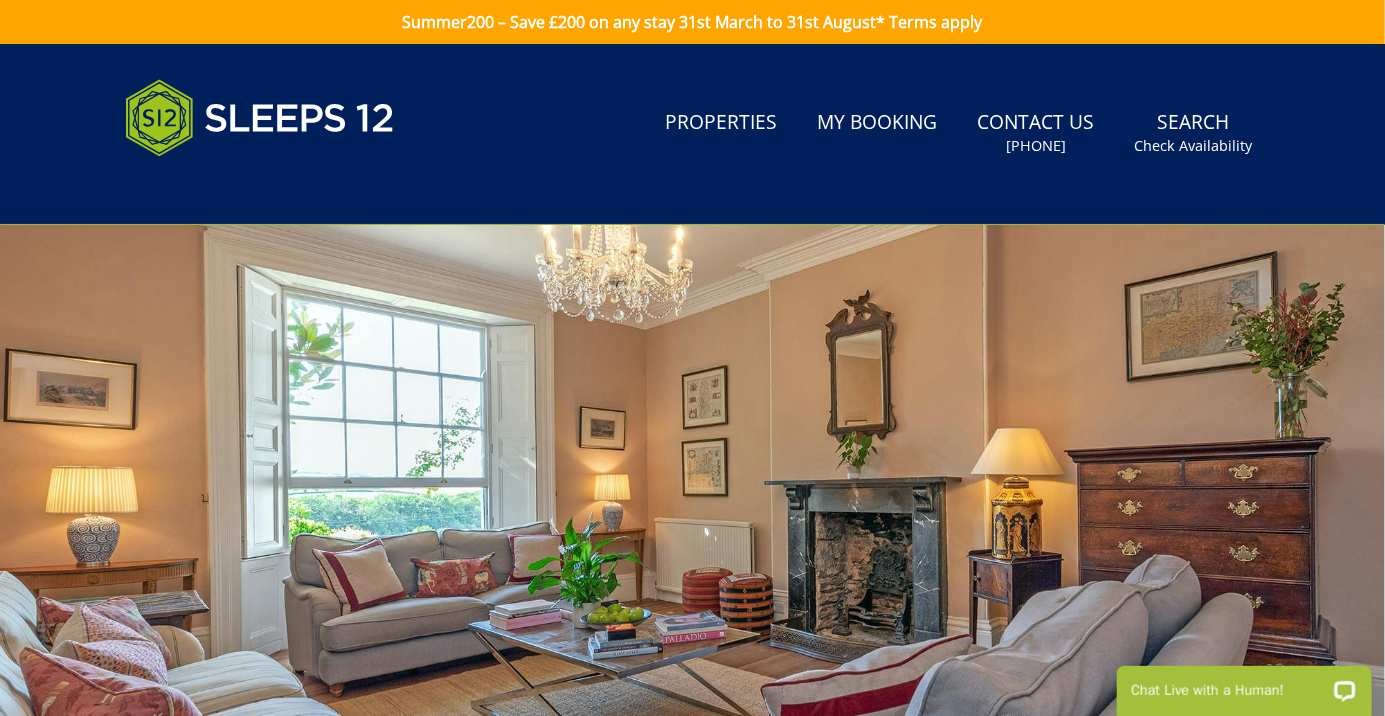 click at bounding box center (692, 575) 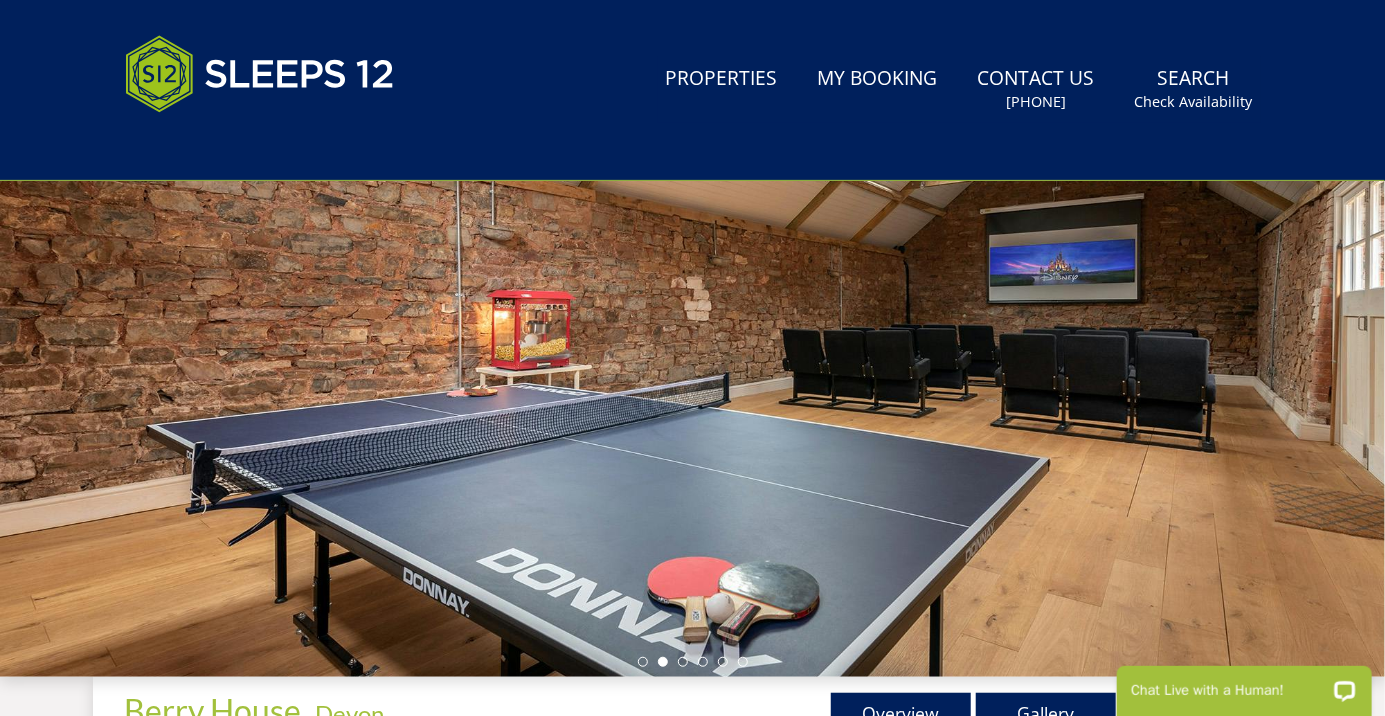 scroll, scrollTop: 0, scrollLeft: 0, axis: both 